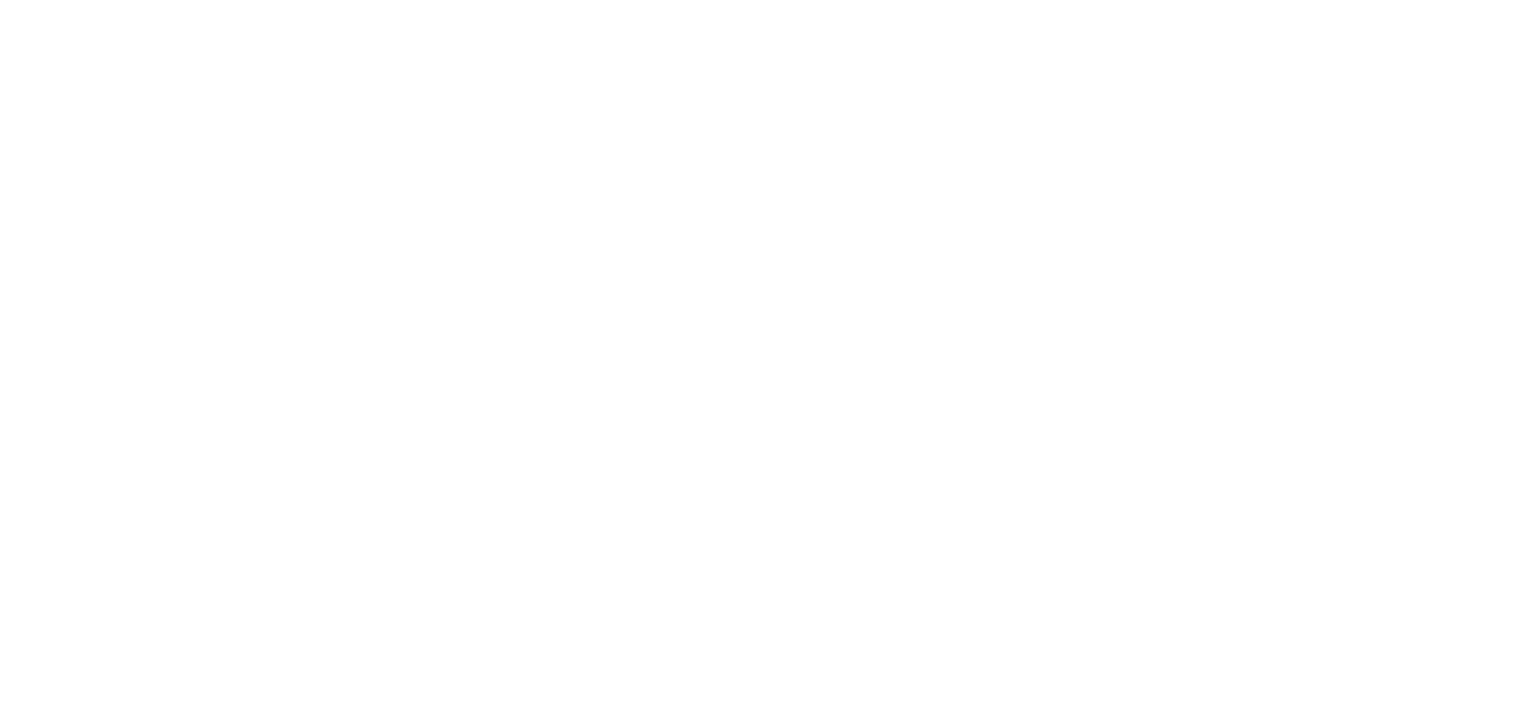 scroll, scrollTop: 0, scrollLeft: 0, axis: both 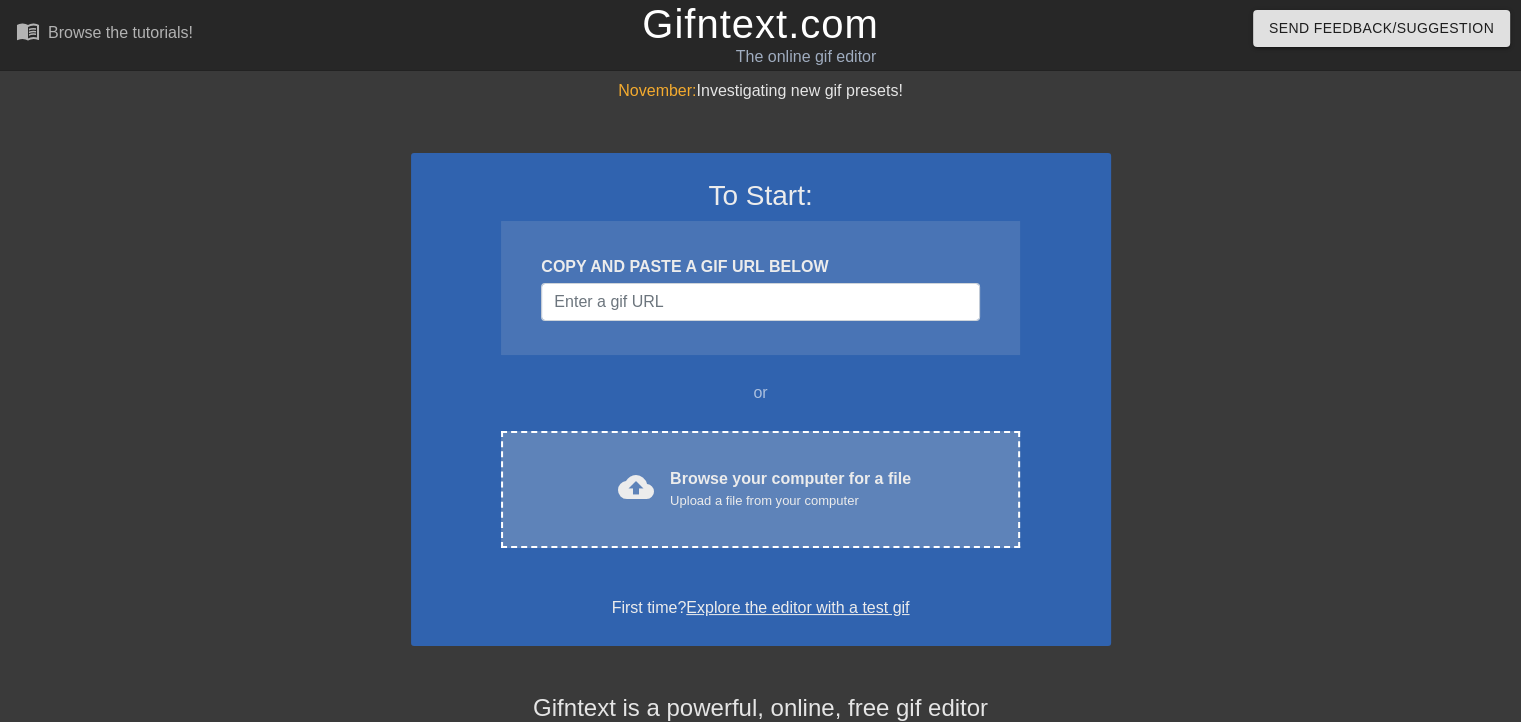click on "Browse your computer for a file Upload a file from your computer" at bounding box center (790, 489) 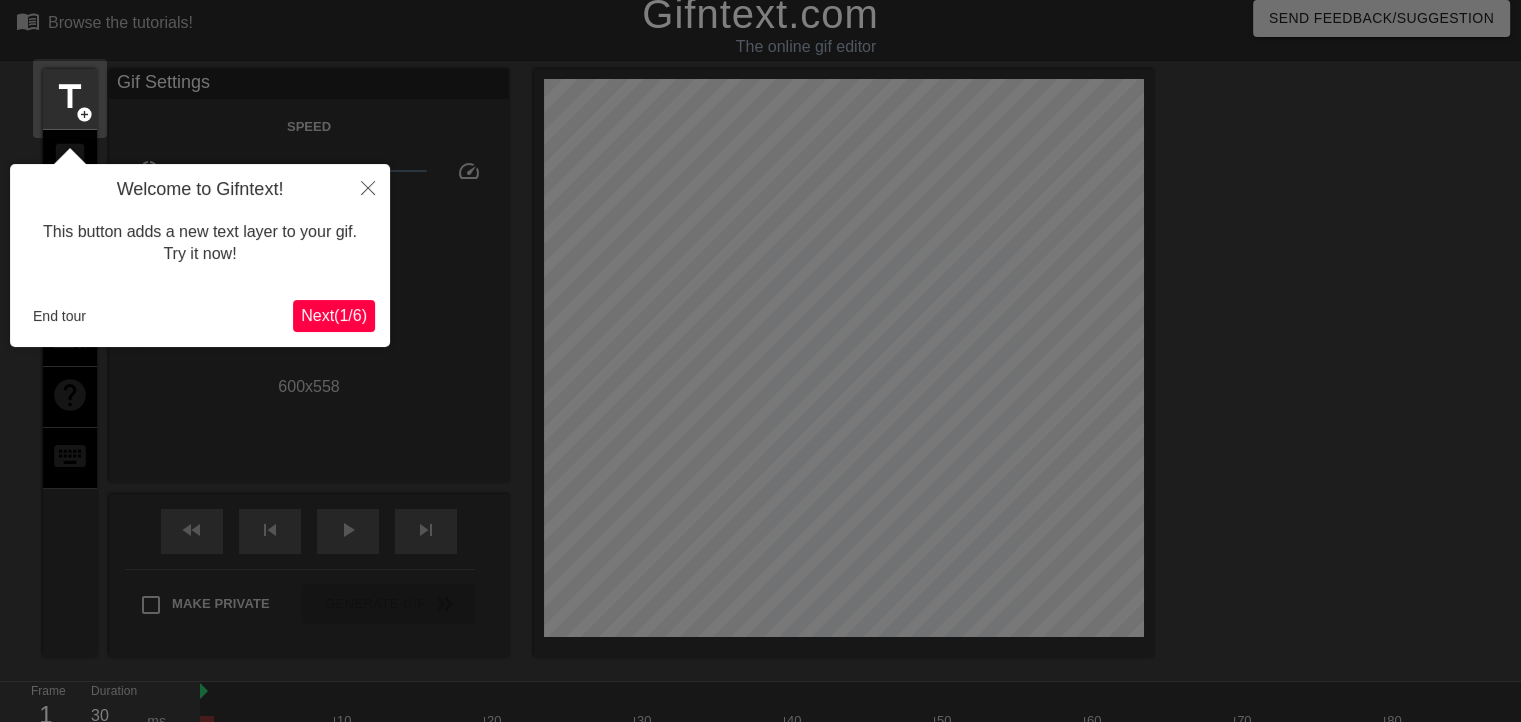 scroll, scrollTop: 48, scrollLeft: 0, axis: vertical 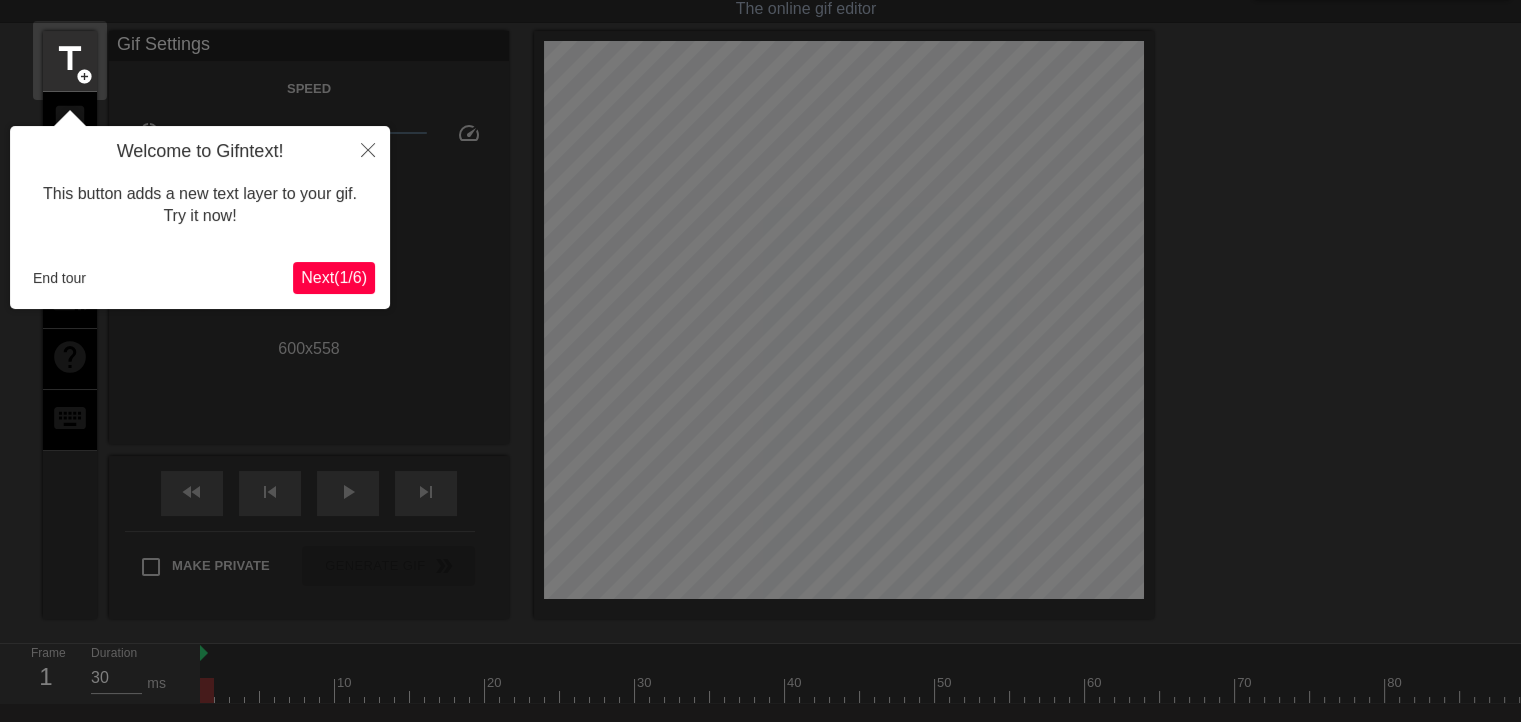 click on "Next  ( 1 / 6 )" at bounding box center (334, 277) 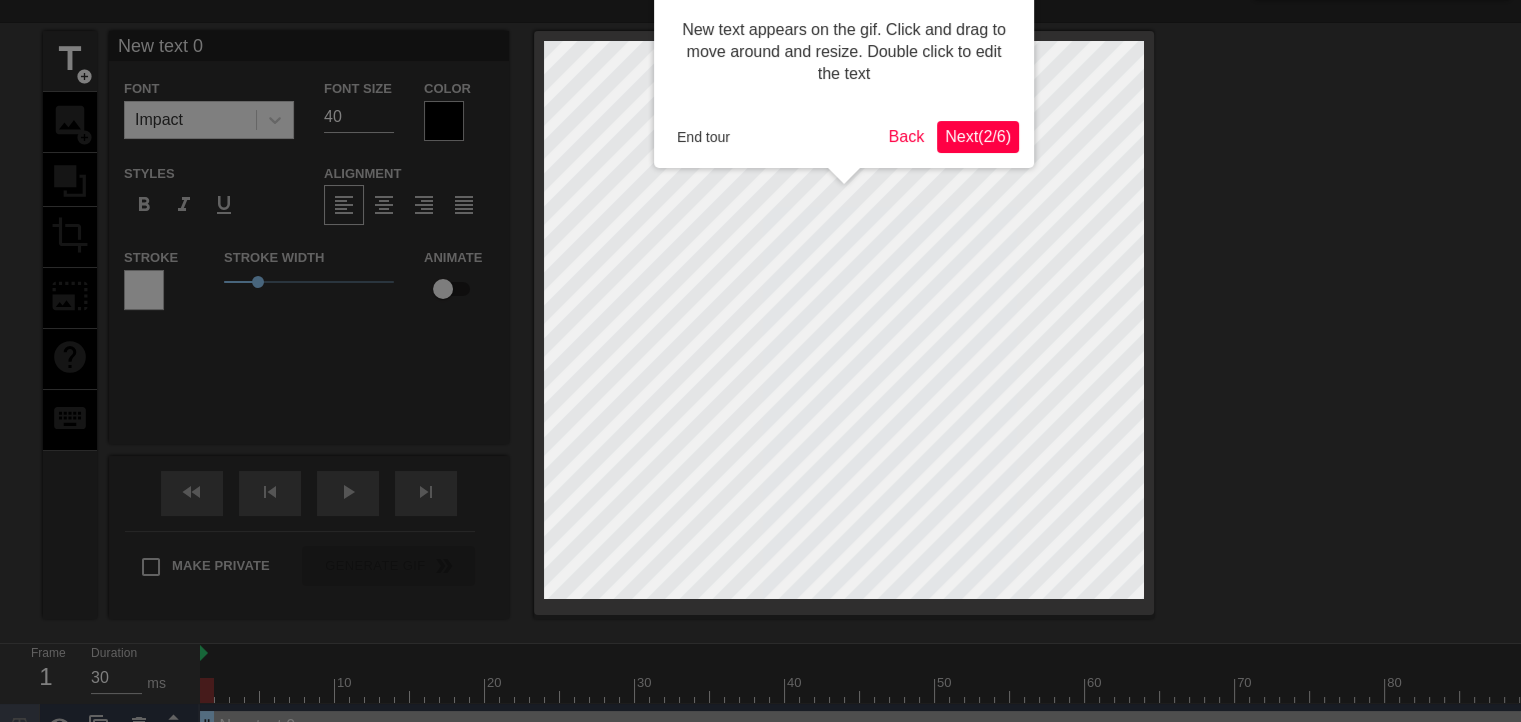 scroll, scrollTop: 0, scrollLeft: 0, axis: both 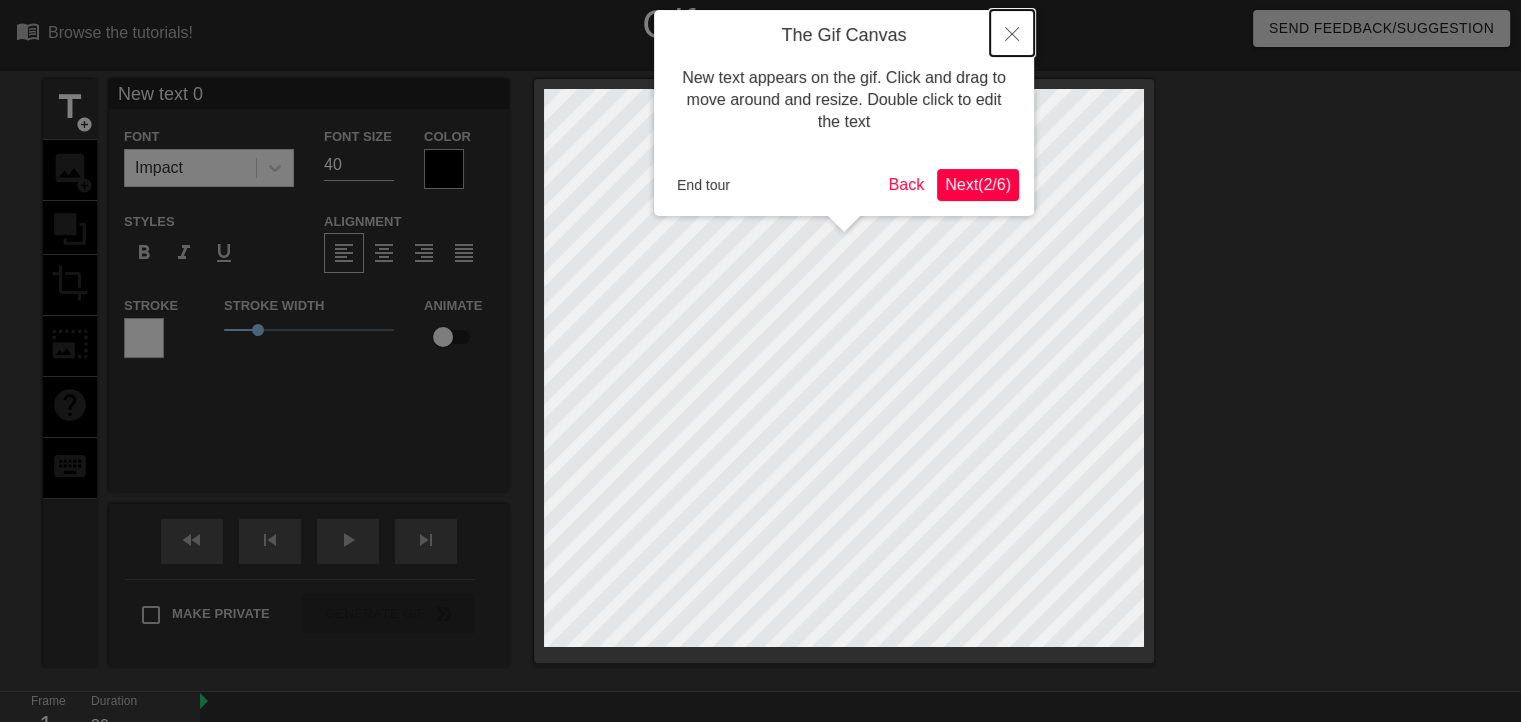 click at bounding box center [1012, 33] 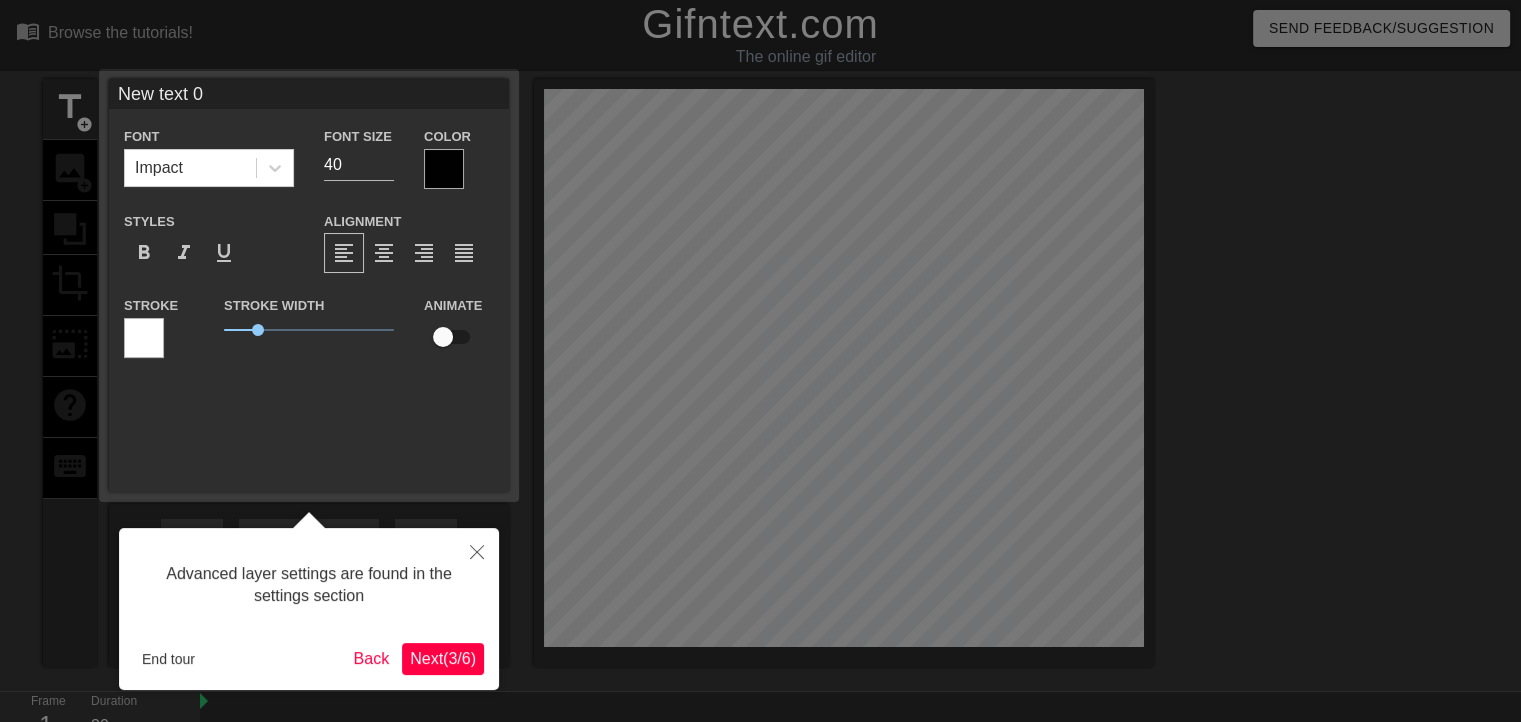 scroll, scrollTop: 48, scrollLeft: 0, axis: vertical 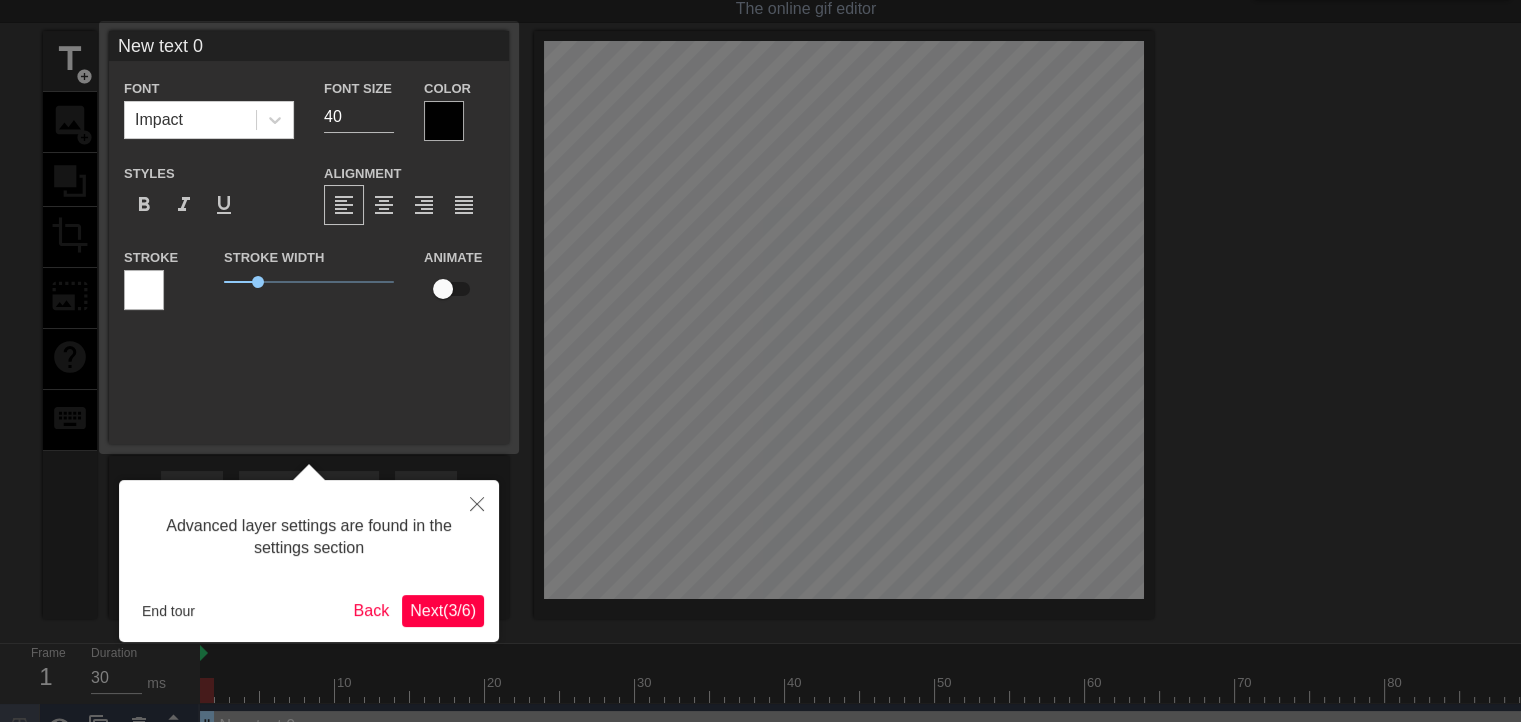 click on "Next  ( 3 / 6 )" at bounding box center (443, 610) 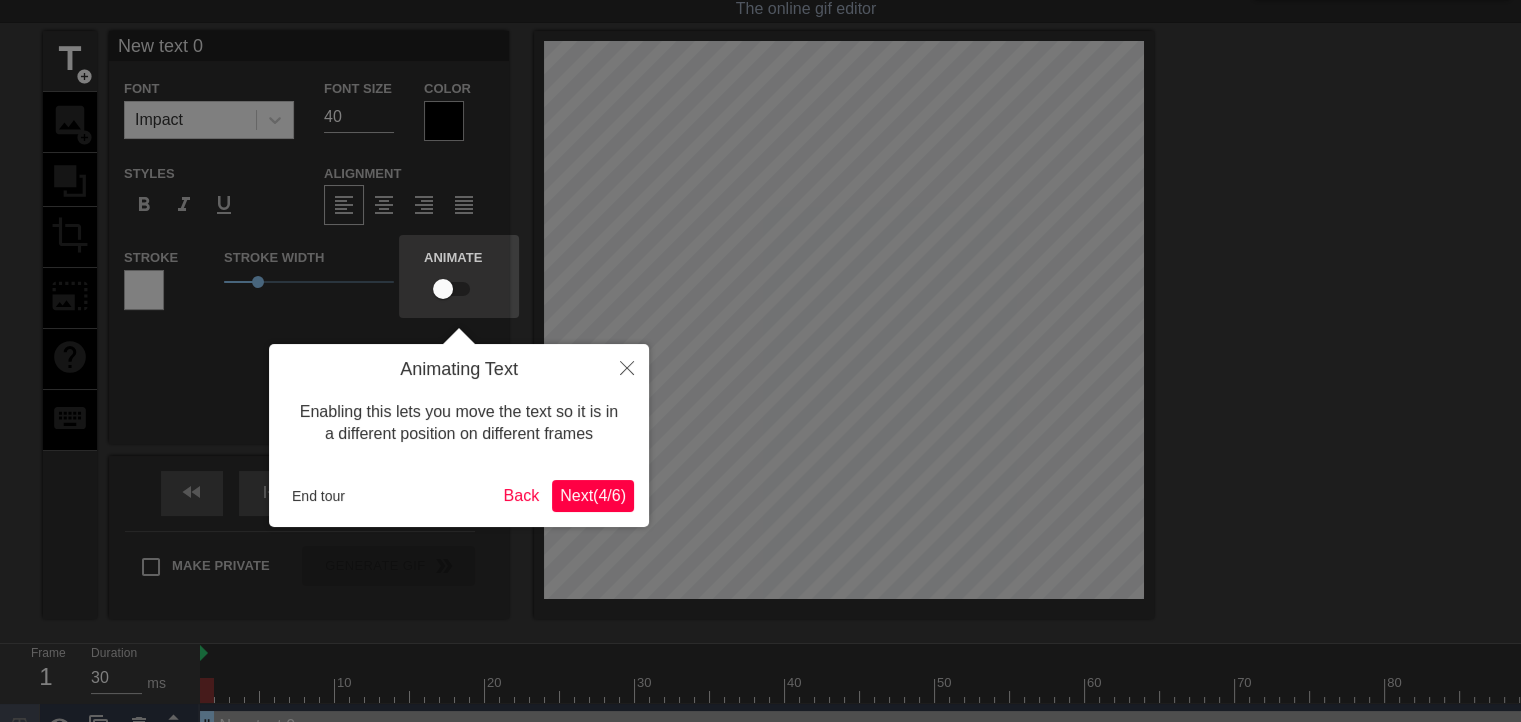 scroll, scrollTop: 0, scrollLeft: 0, axis: both 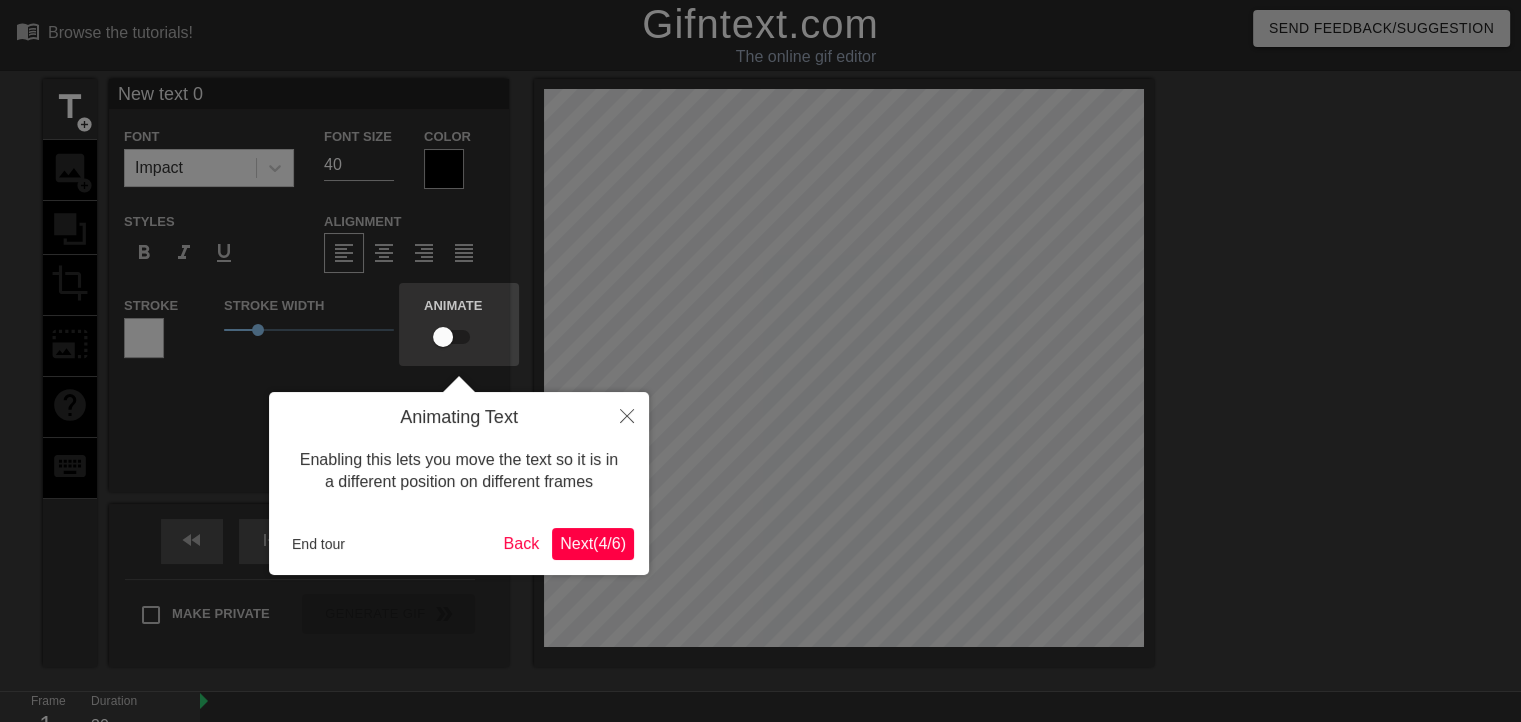 click on "Next  ( 4 / 6 )" at bounding box center (593, 544) 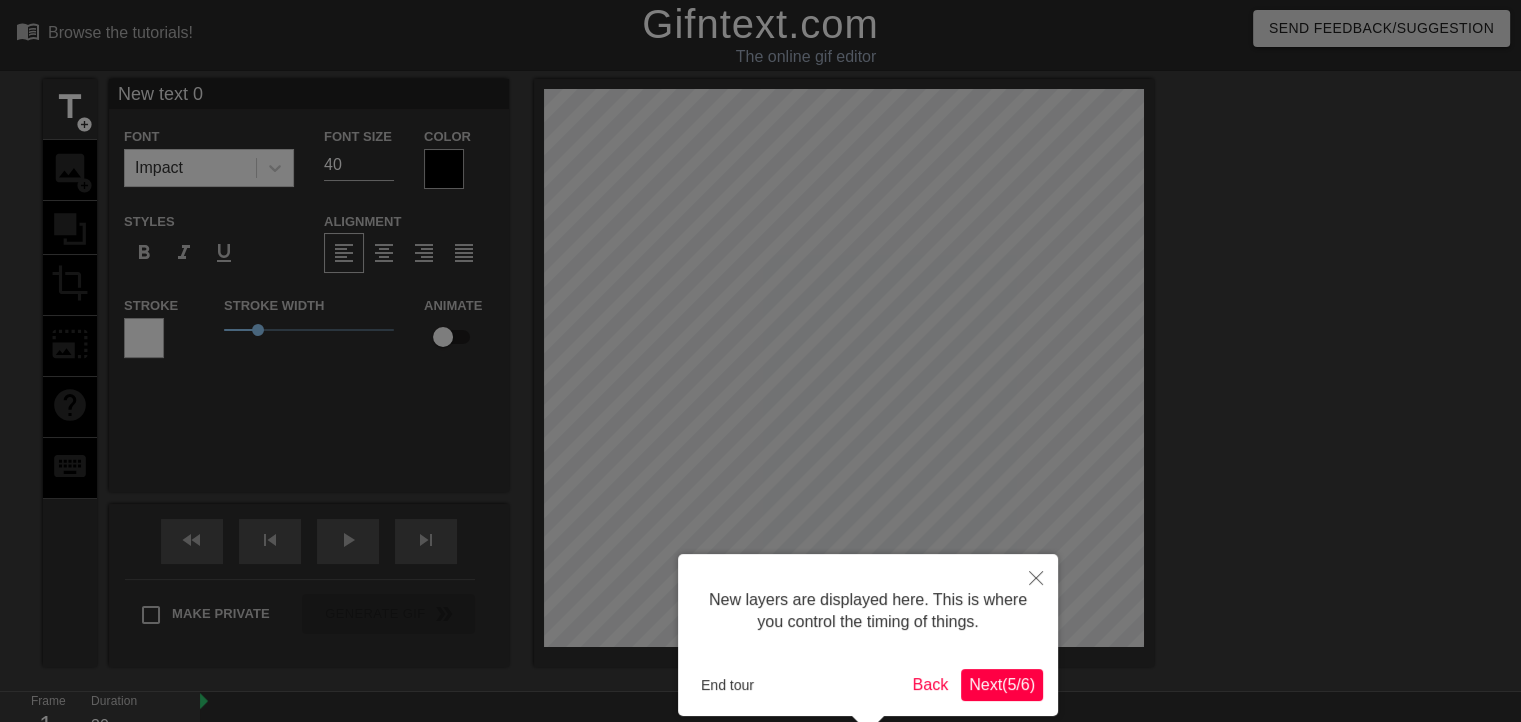 scroll, scrollTop: 92, scrollLeft: 0, axis: vertical 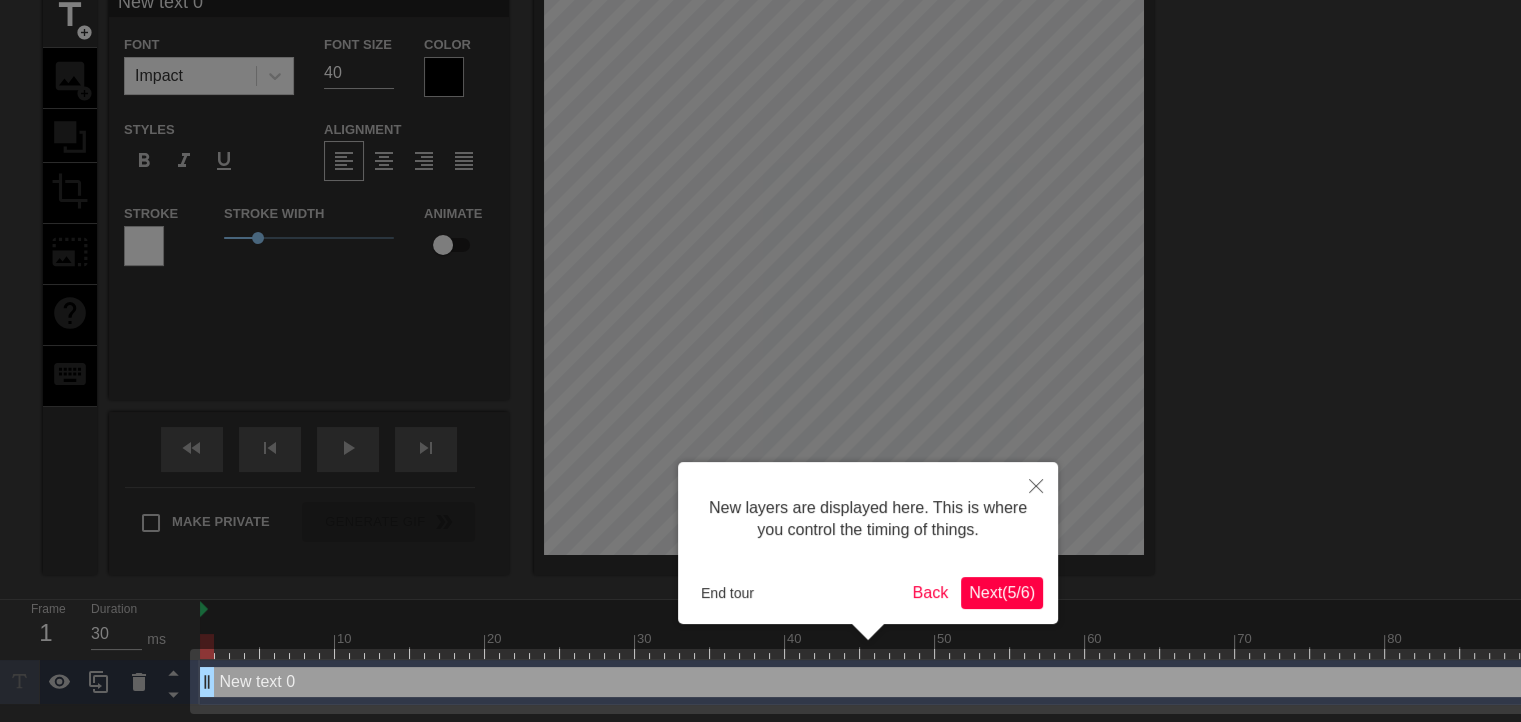 click on "Next  ( 5 / 6 )" at bounding box center [1002, 592] 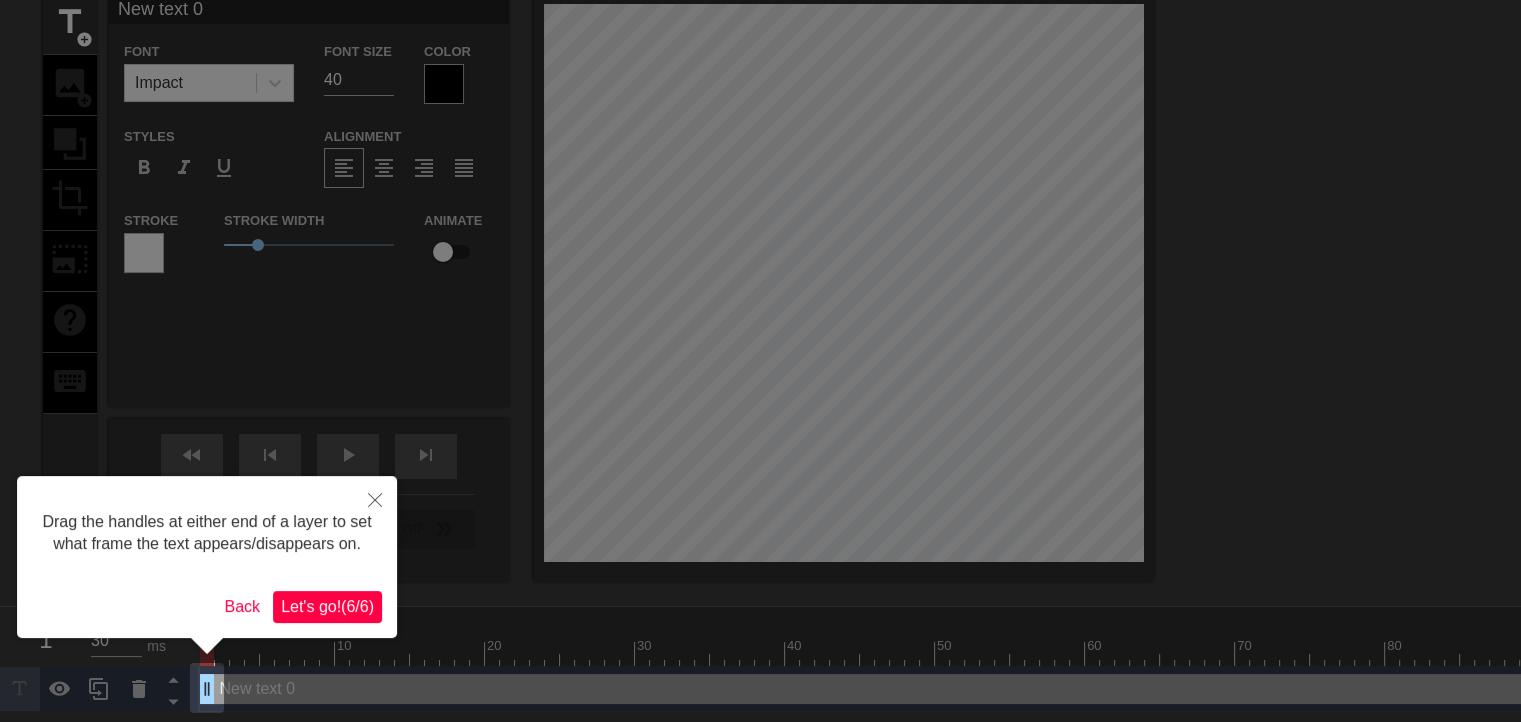 scroll, scrollTop: 0, scrollLeft: 0, axis: both 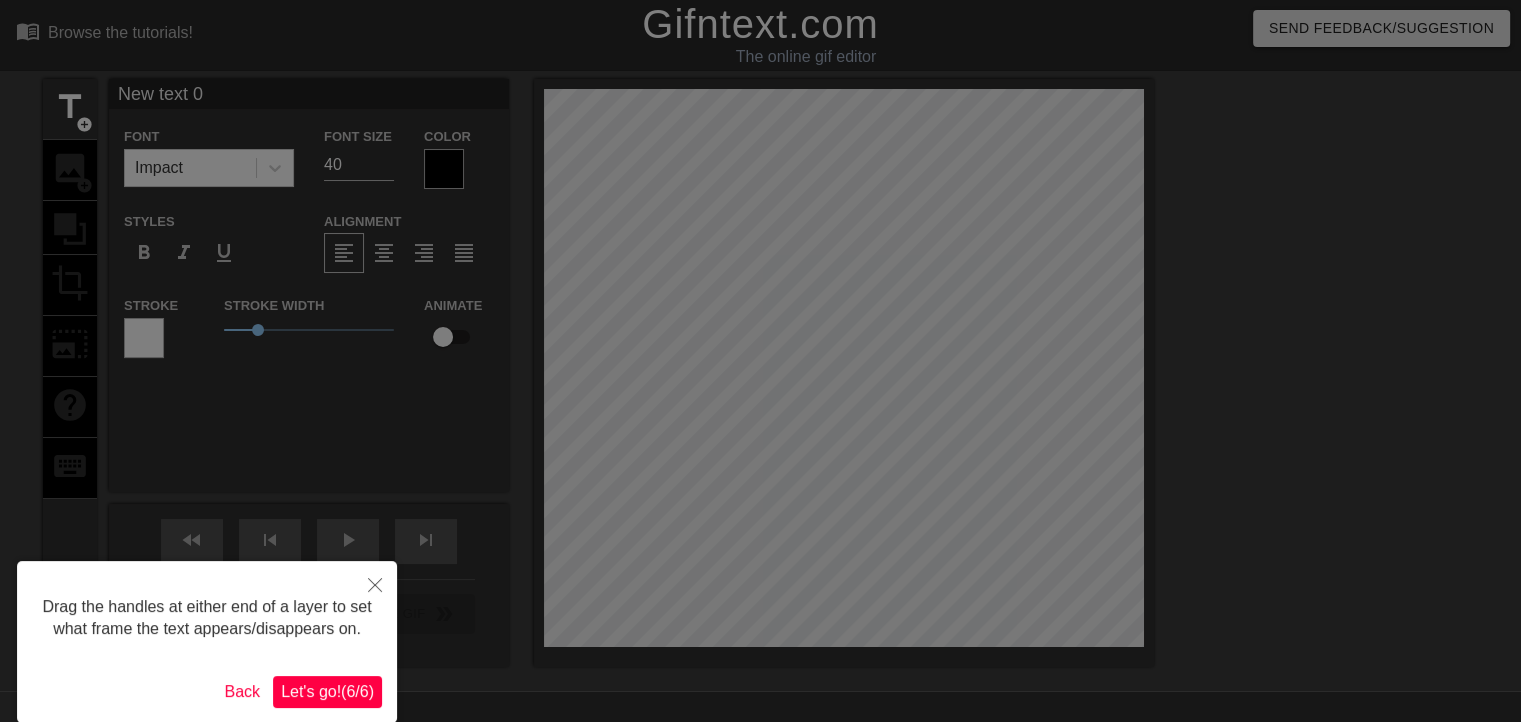 click on "Let's go!  ( 6 / 6 )" at bounding box center [327, 691] 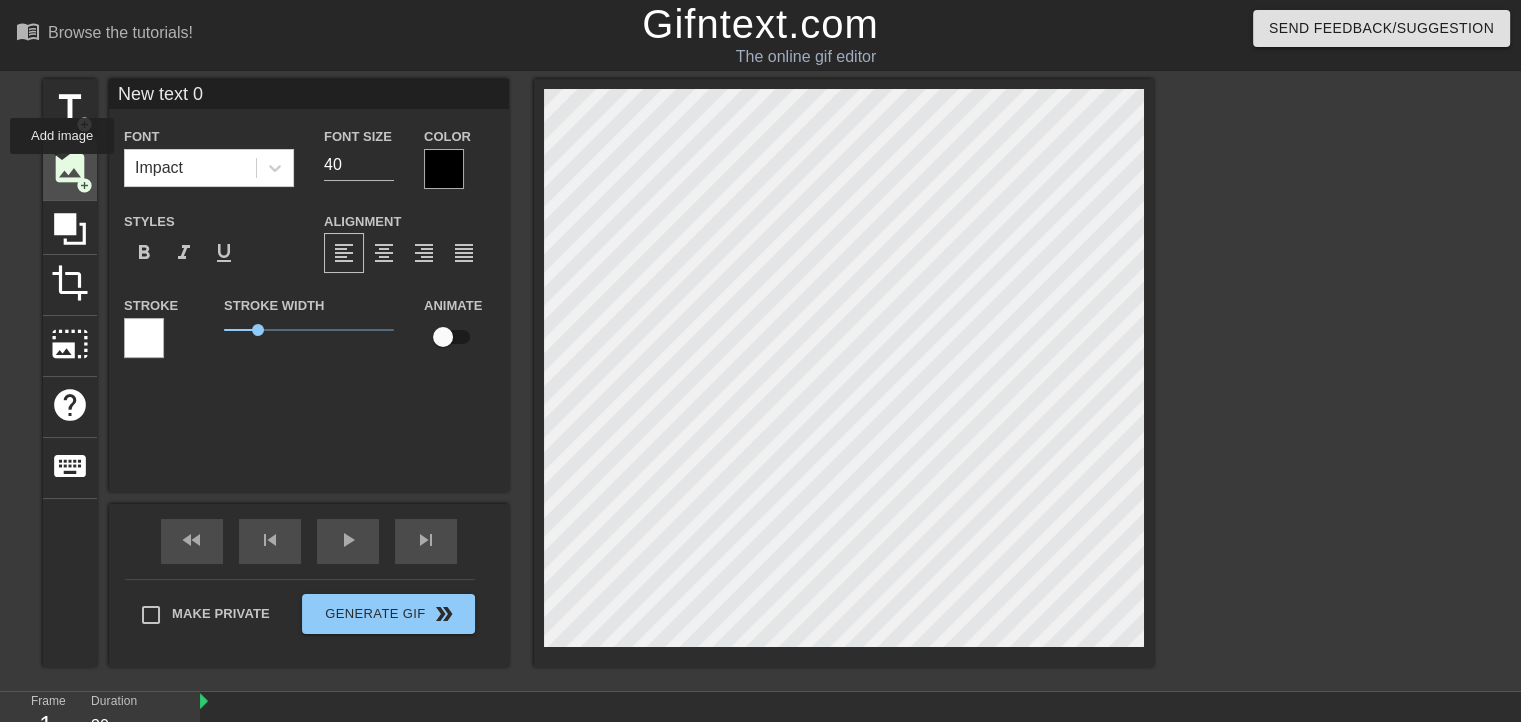 click on "image" at bounding box center [70, 168] 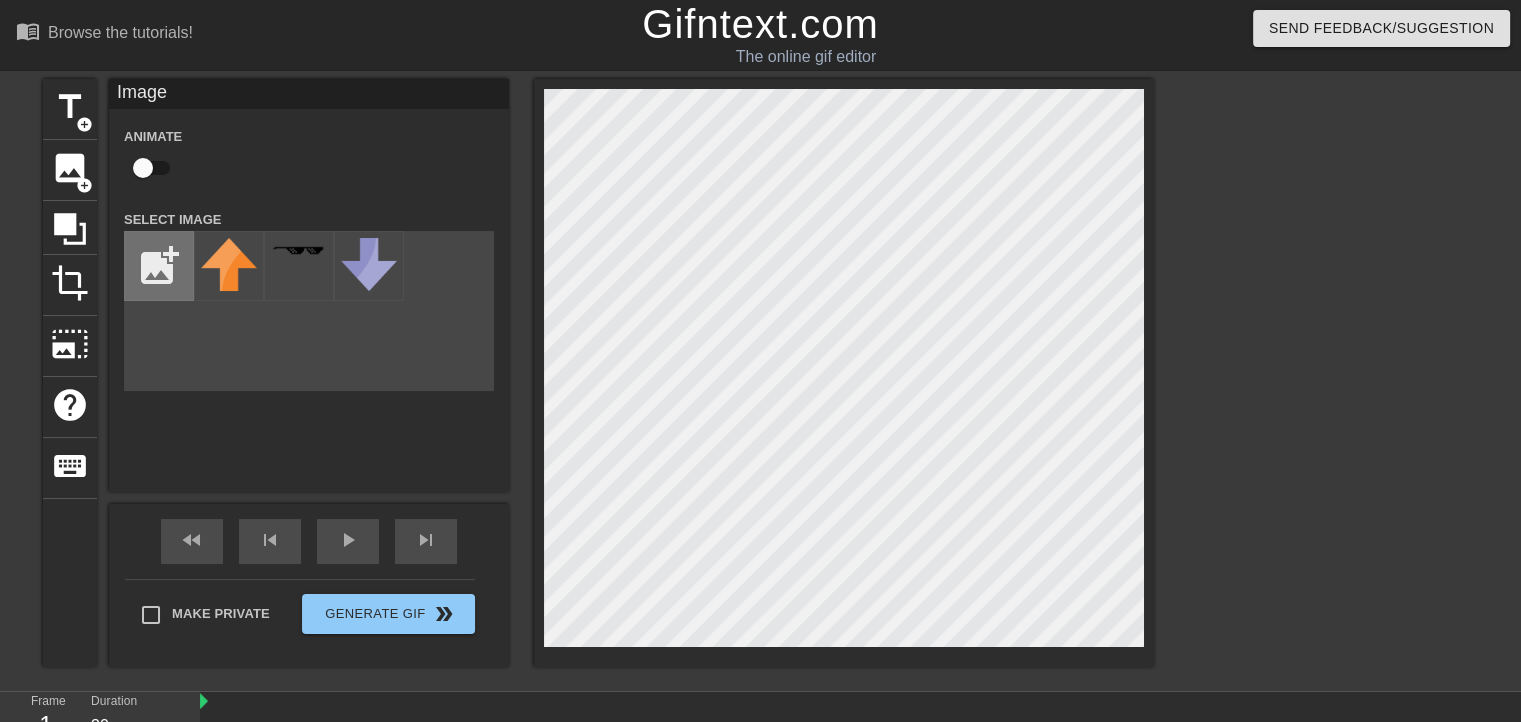 click at bounding box center [159, 266] 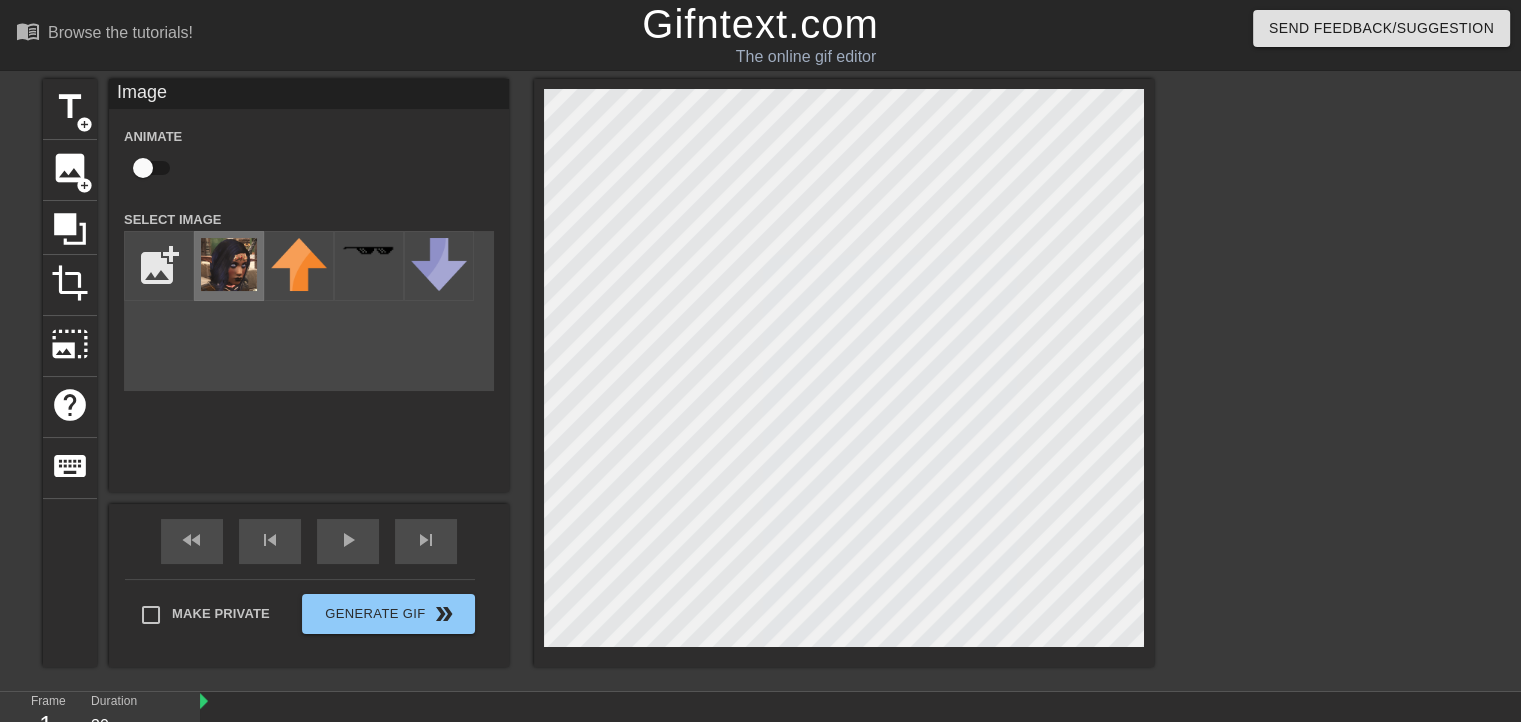 click at bounding box center [229, 264] 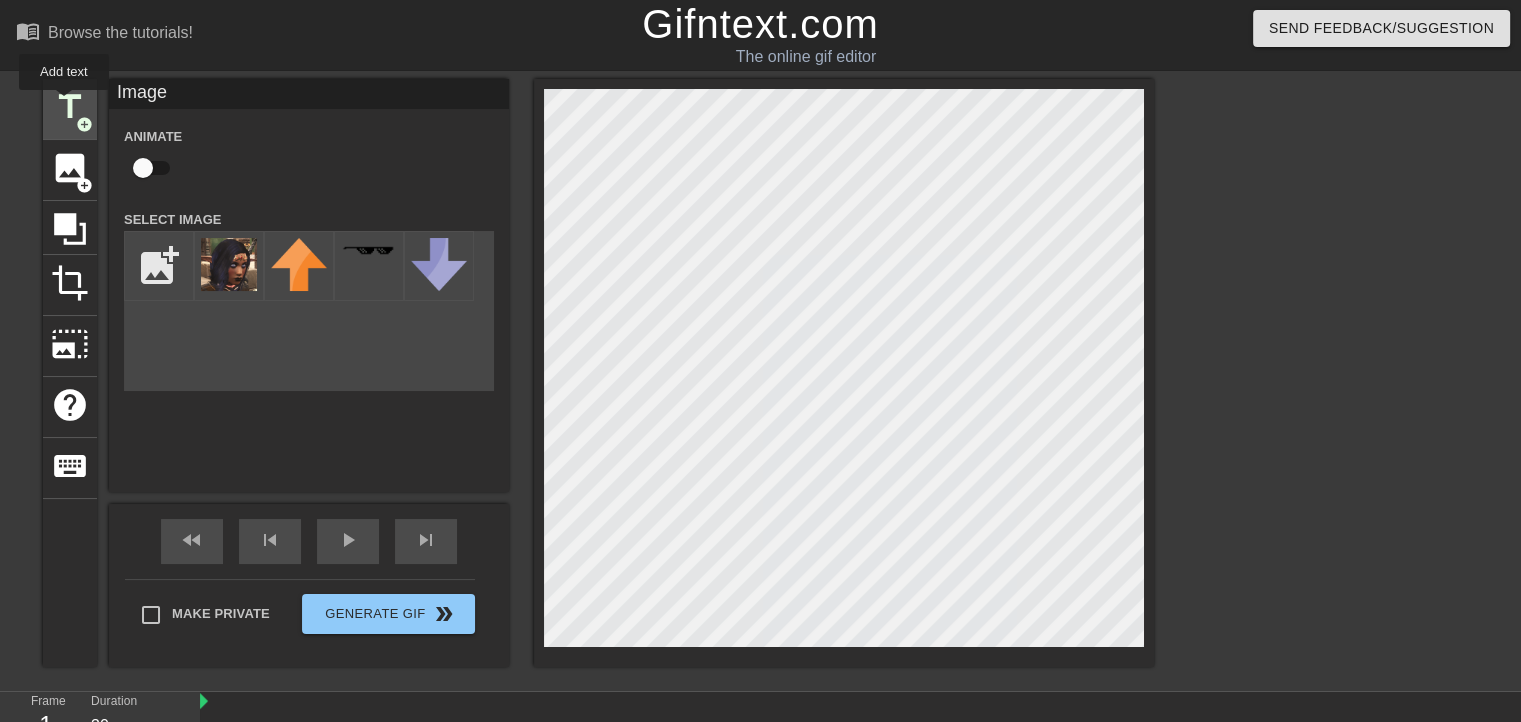 click on "title" at bounding box center (70, 107) 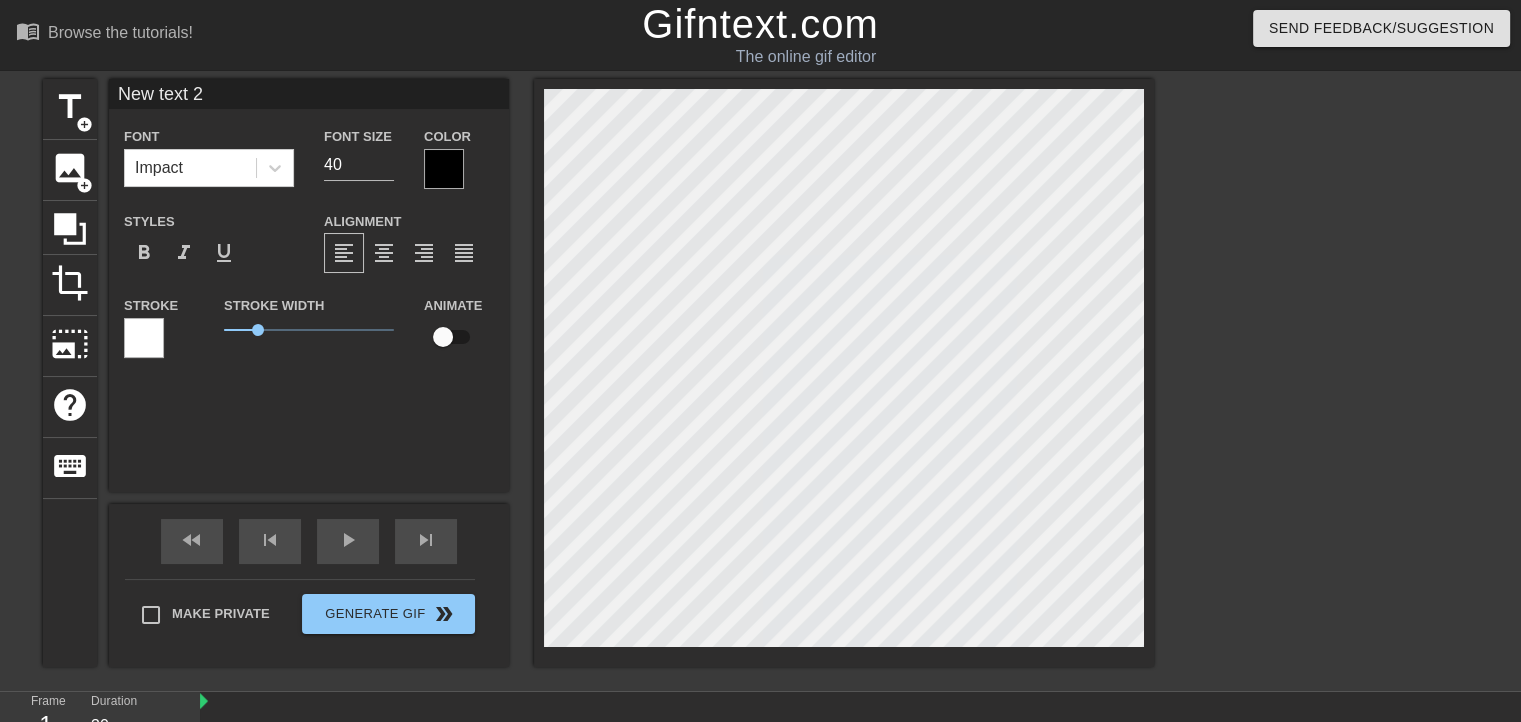 drag, startPoint x: 168, startPoint y: 93, endPoint x: 104, endPoint y: 99, distance: 64.28063 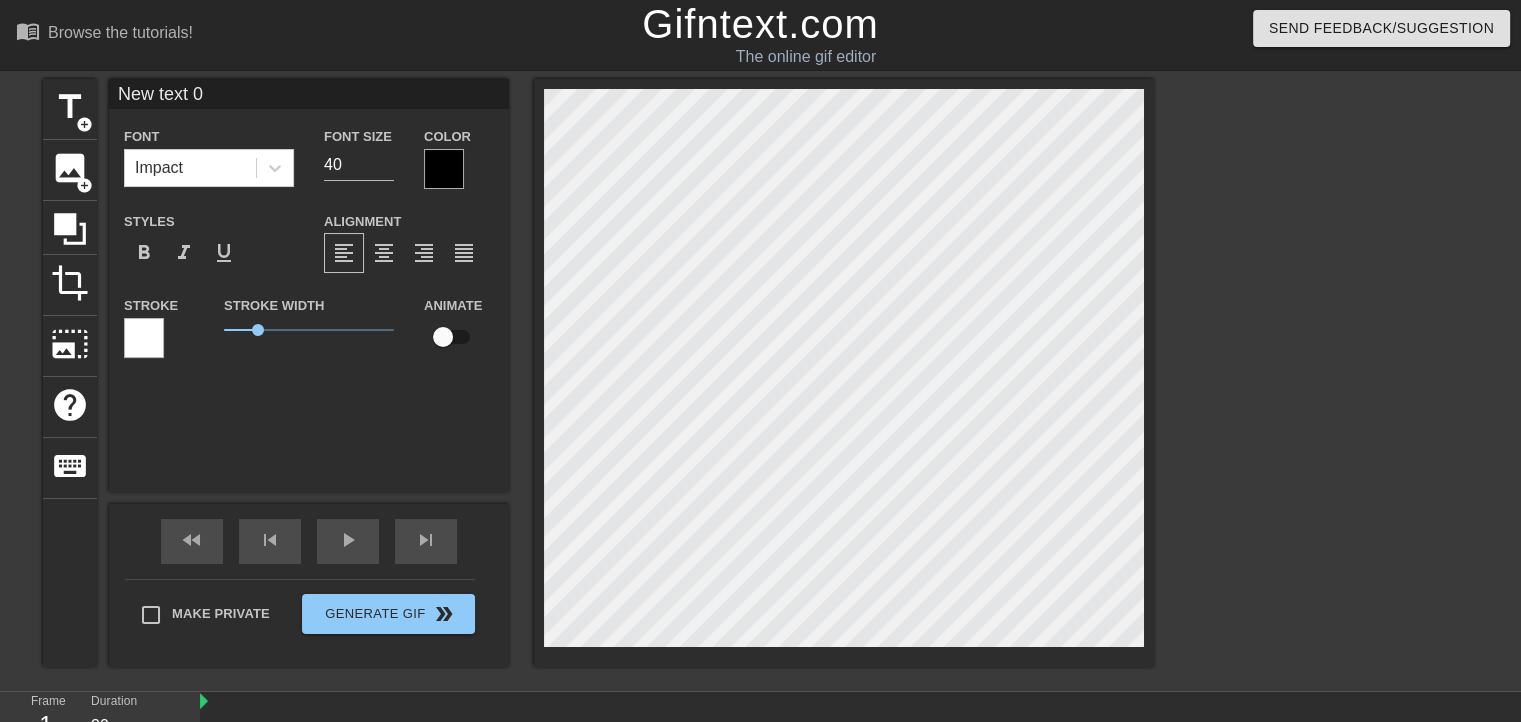 drag, startPoint x: 272, startPoint y: 99, endPoint x: 130, endPoint y: 102, distance: 142.0317 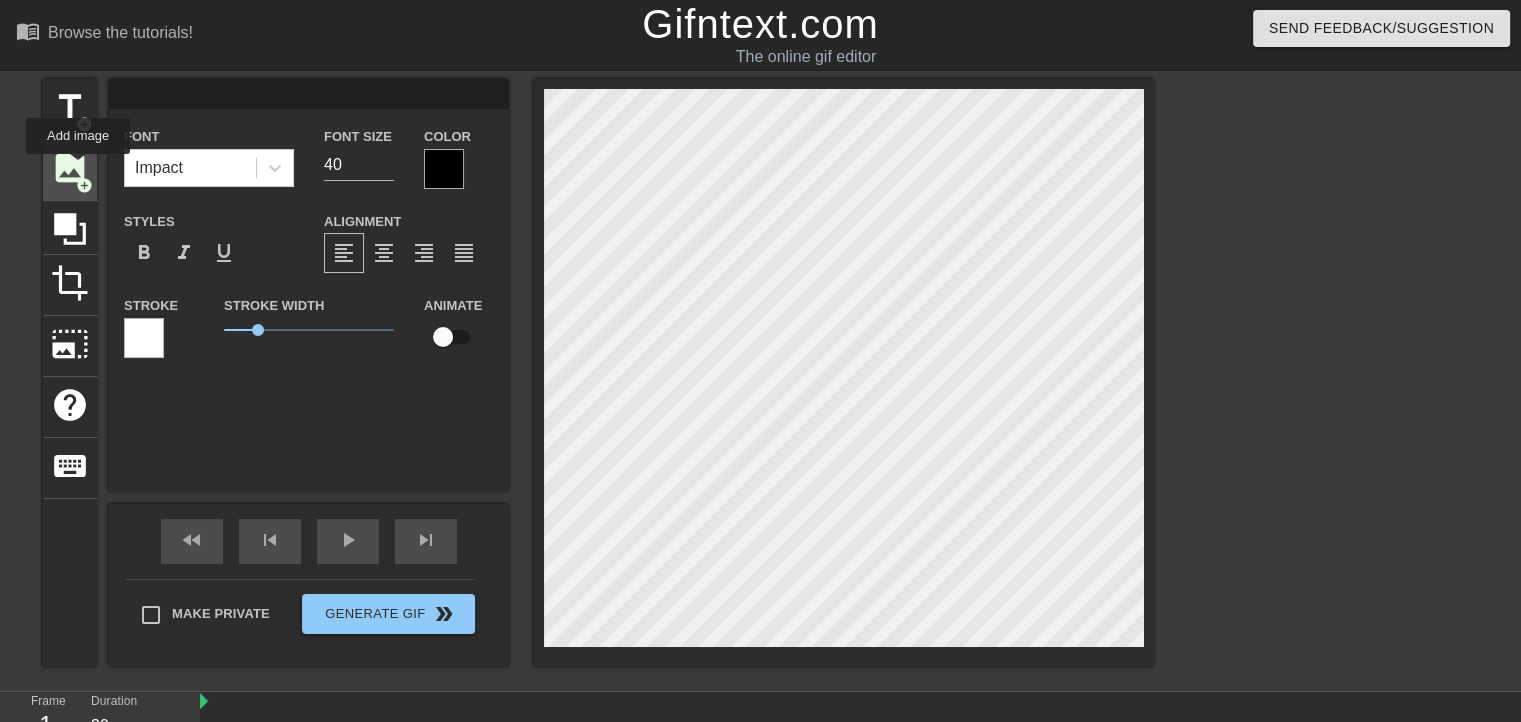 type 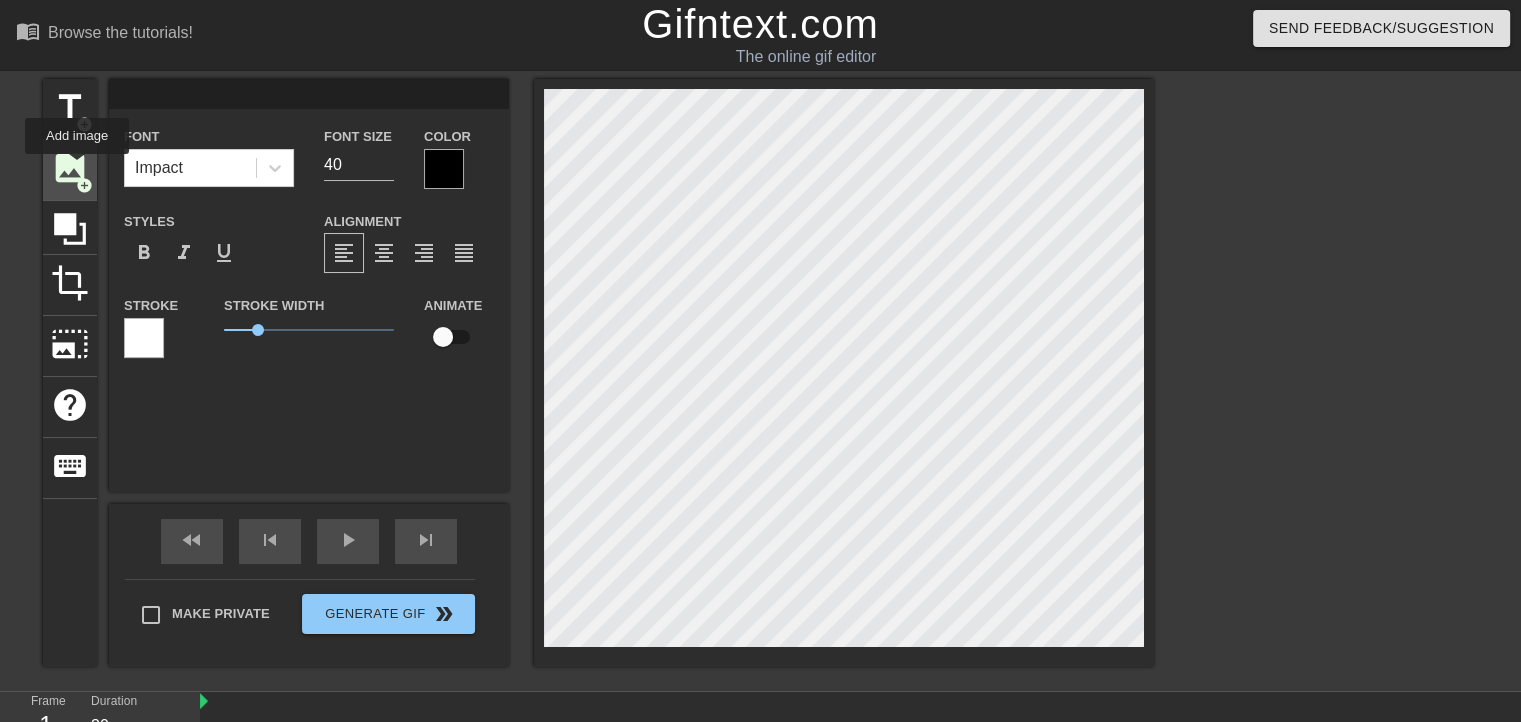 click on "image" at bounding box center (70, 168) 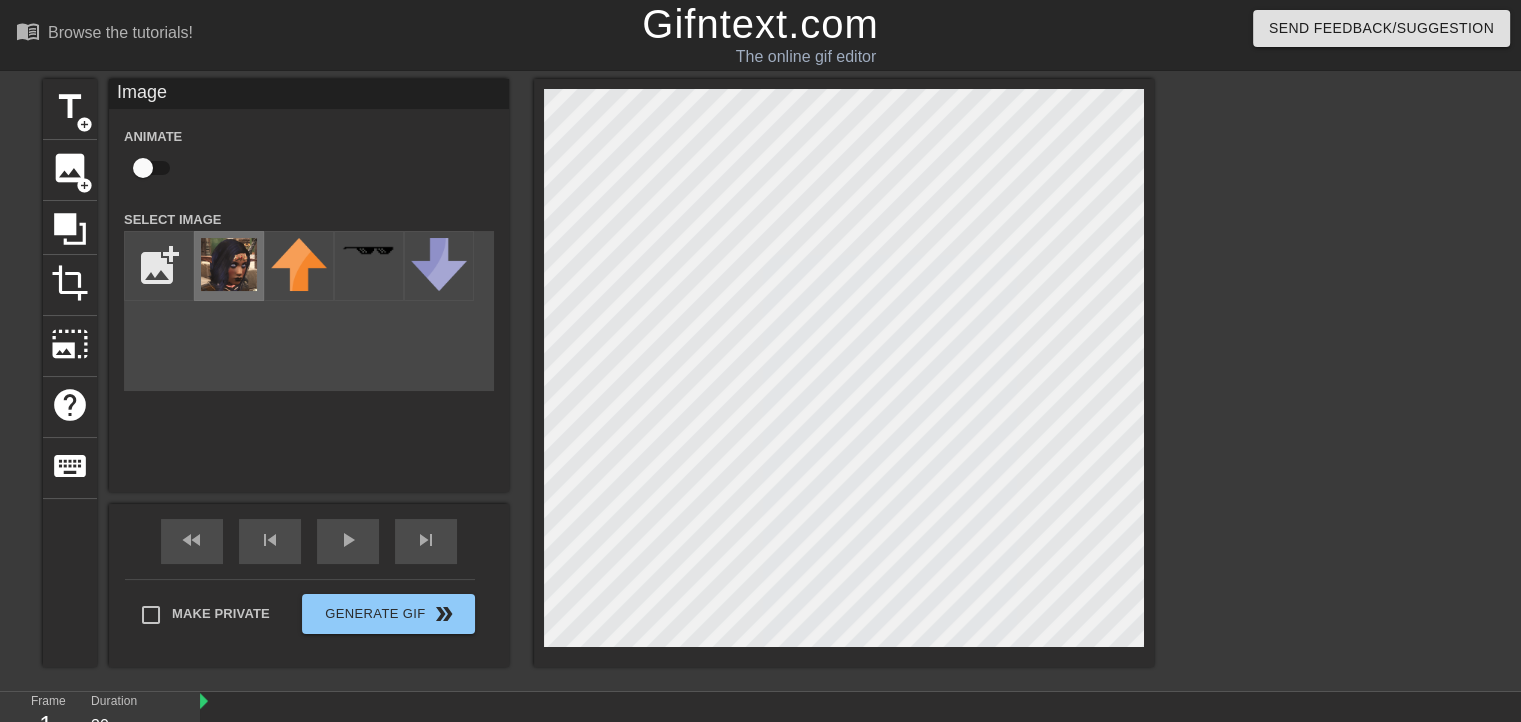 drag, startPoint x: 536, startPoint y: 311, endPoint x: 222, endPoint y: 272, distance: 316.41272 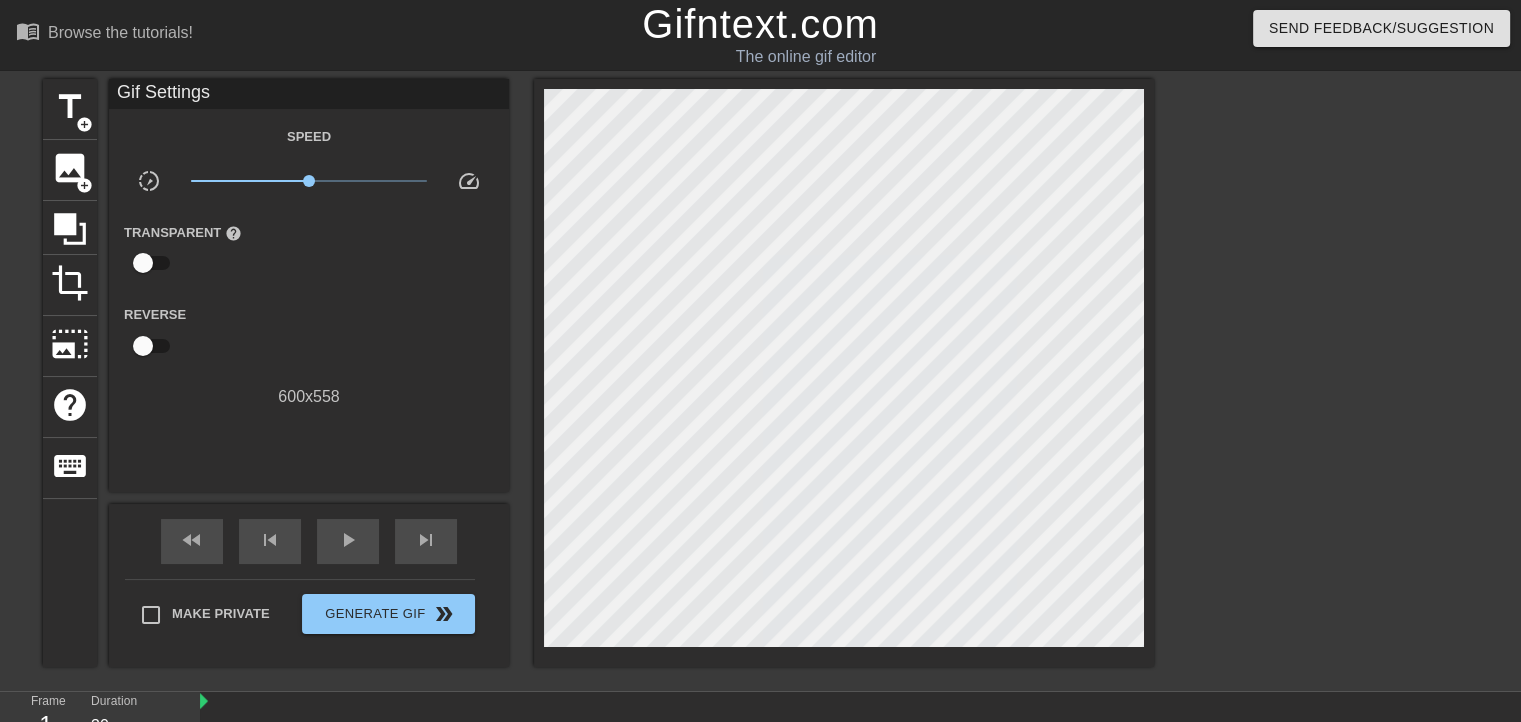 click at bounding box center [1328, 379] 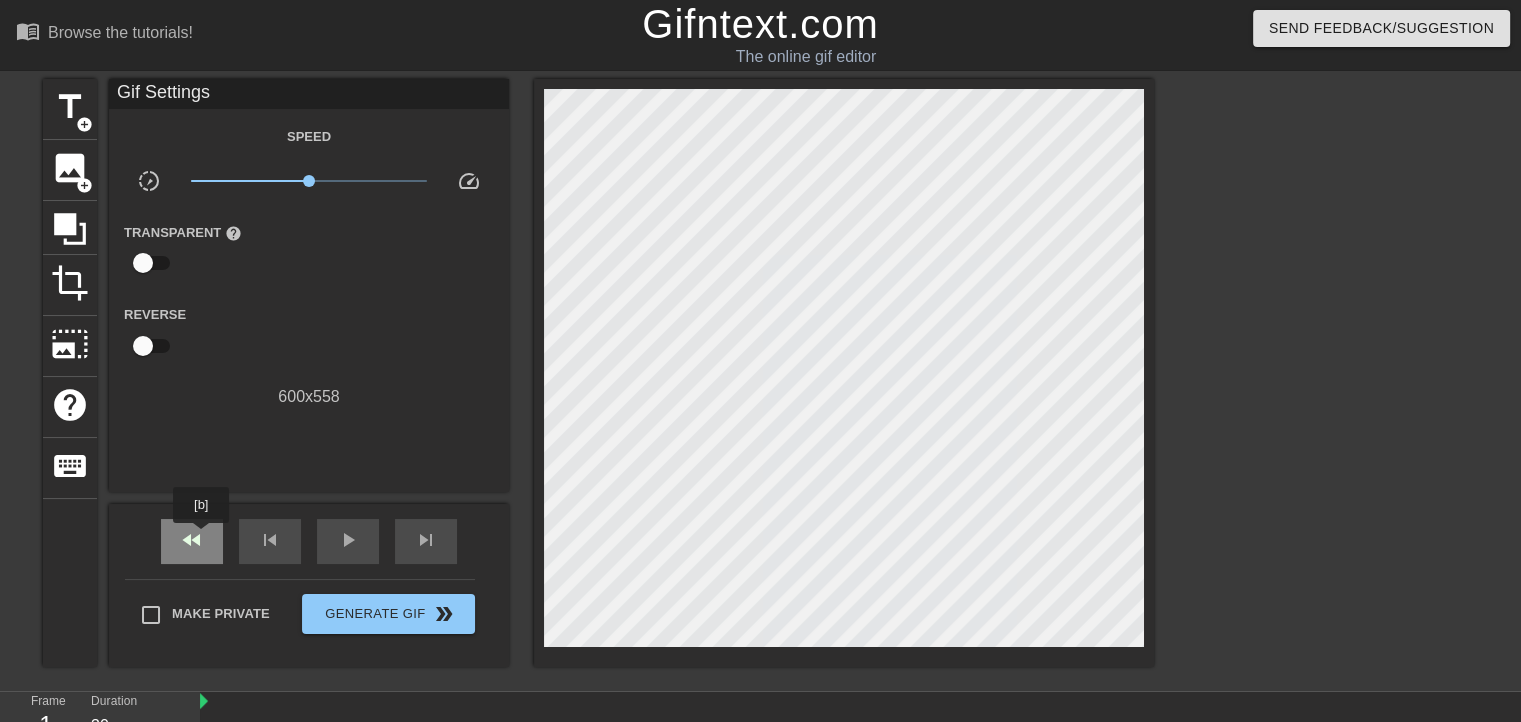click on "fast_rewind" at bounding box center [192, 540] 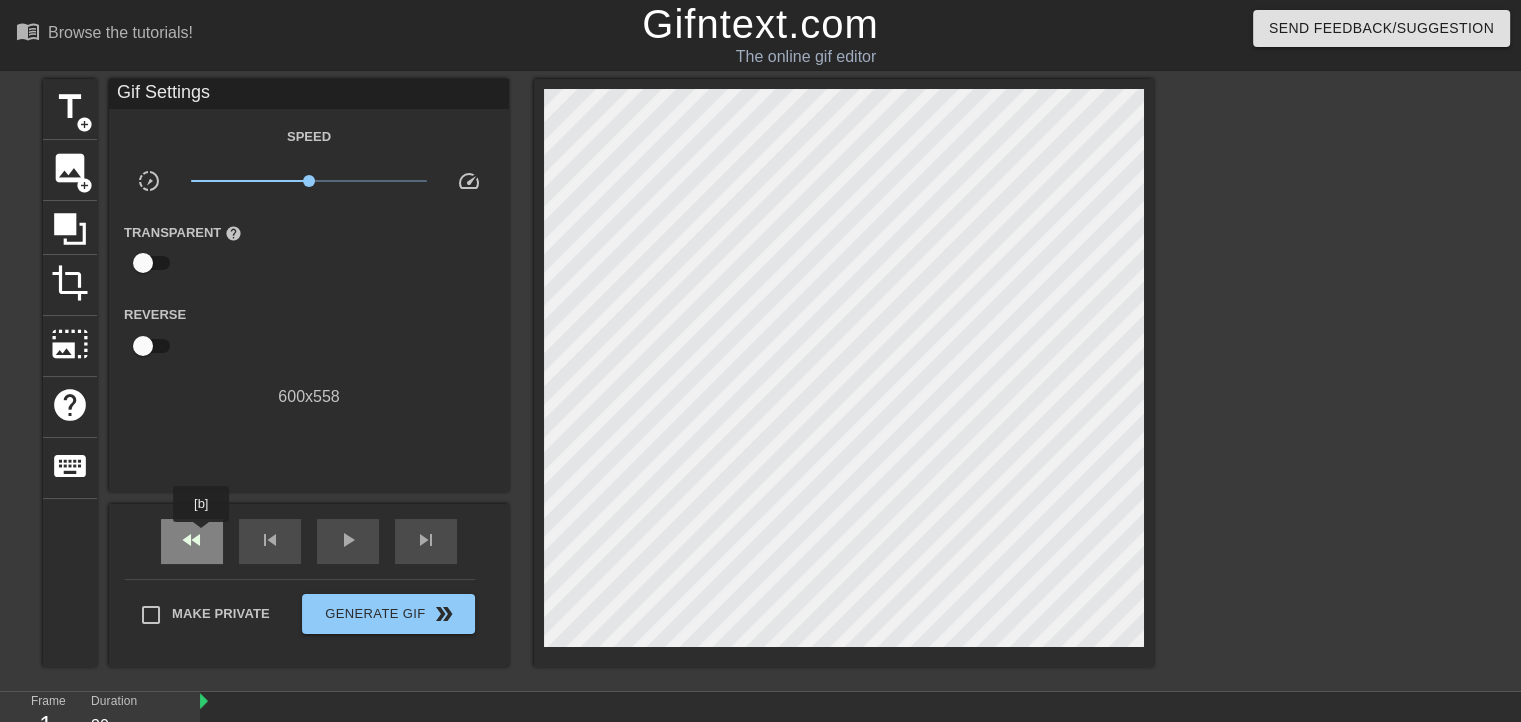 click on "fast_rewind" at bounding box center [192, 540] 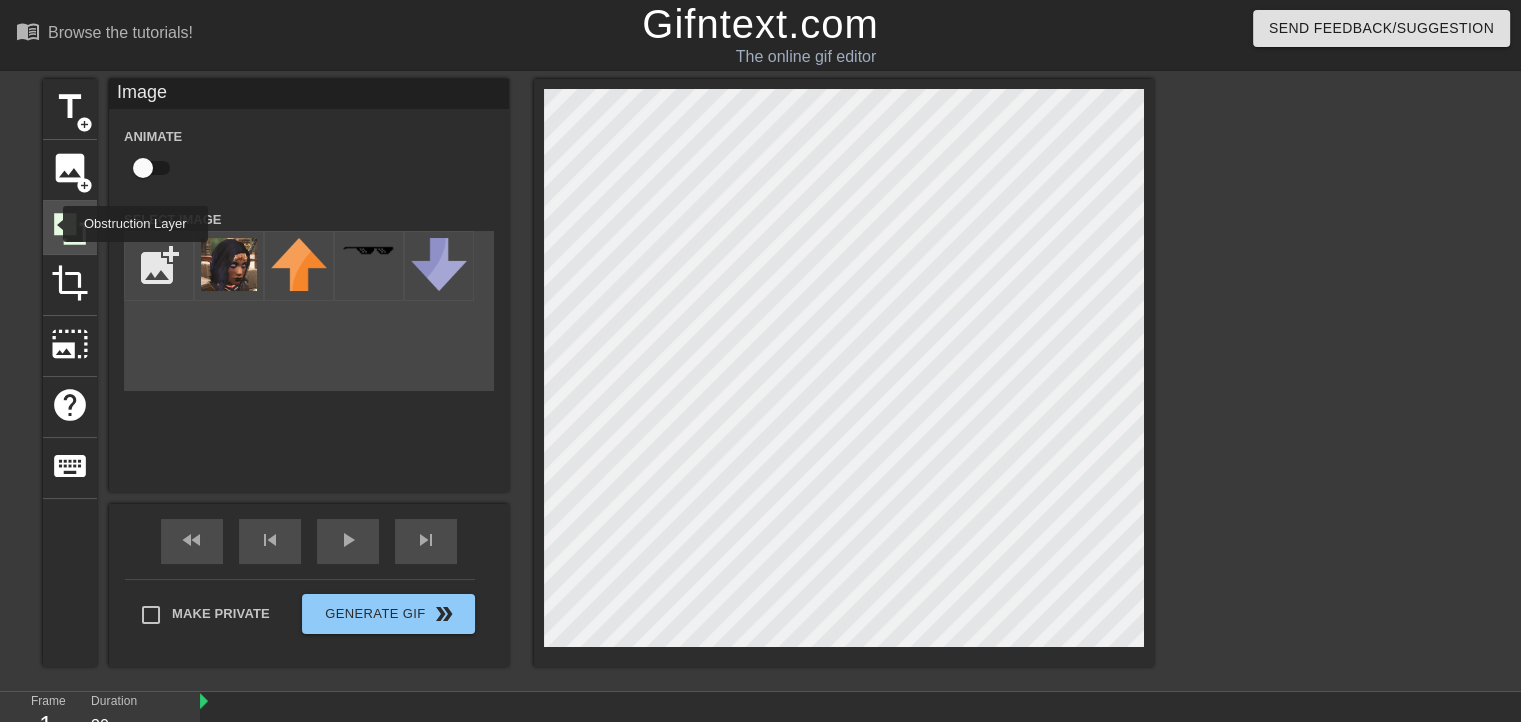 click 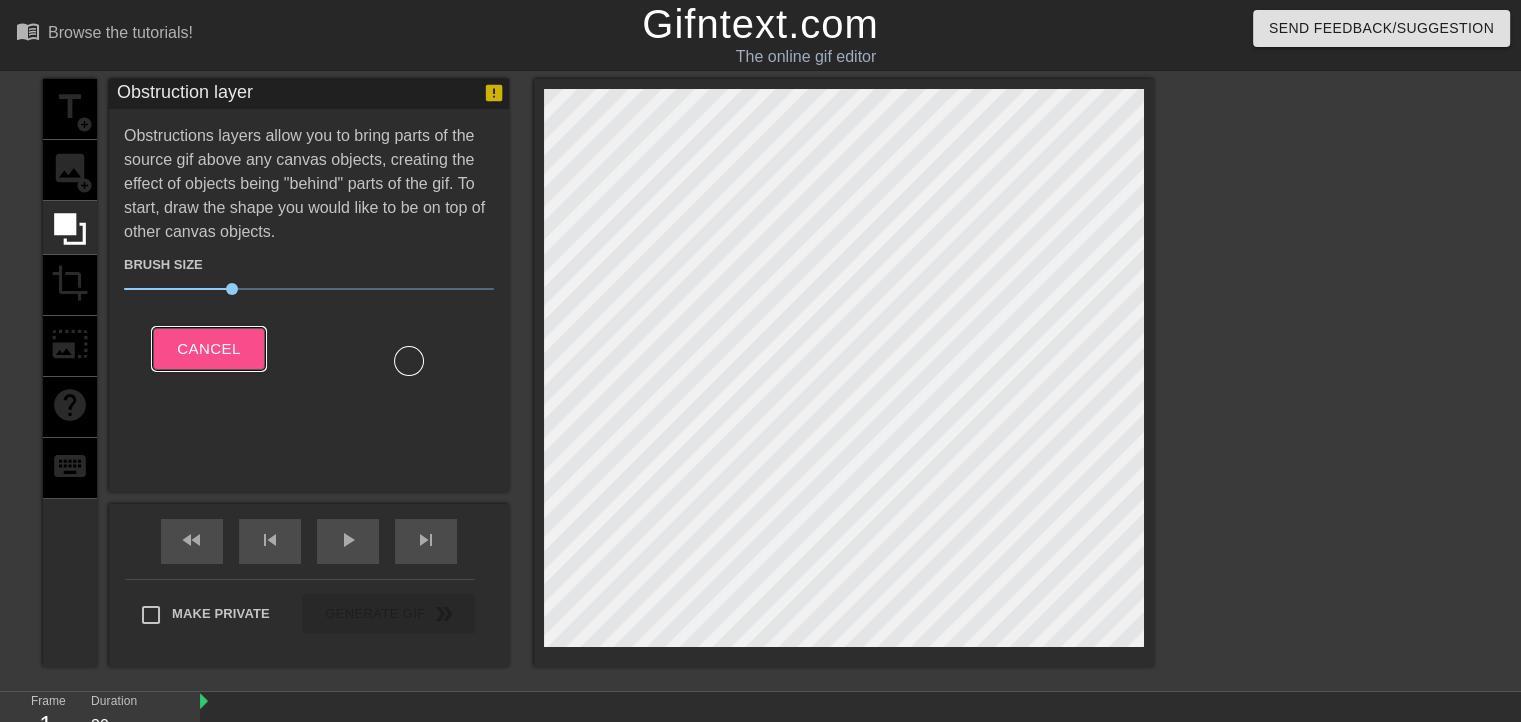click on "Cancel" at bounding box center [208, 349] 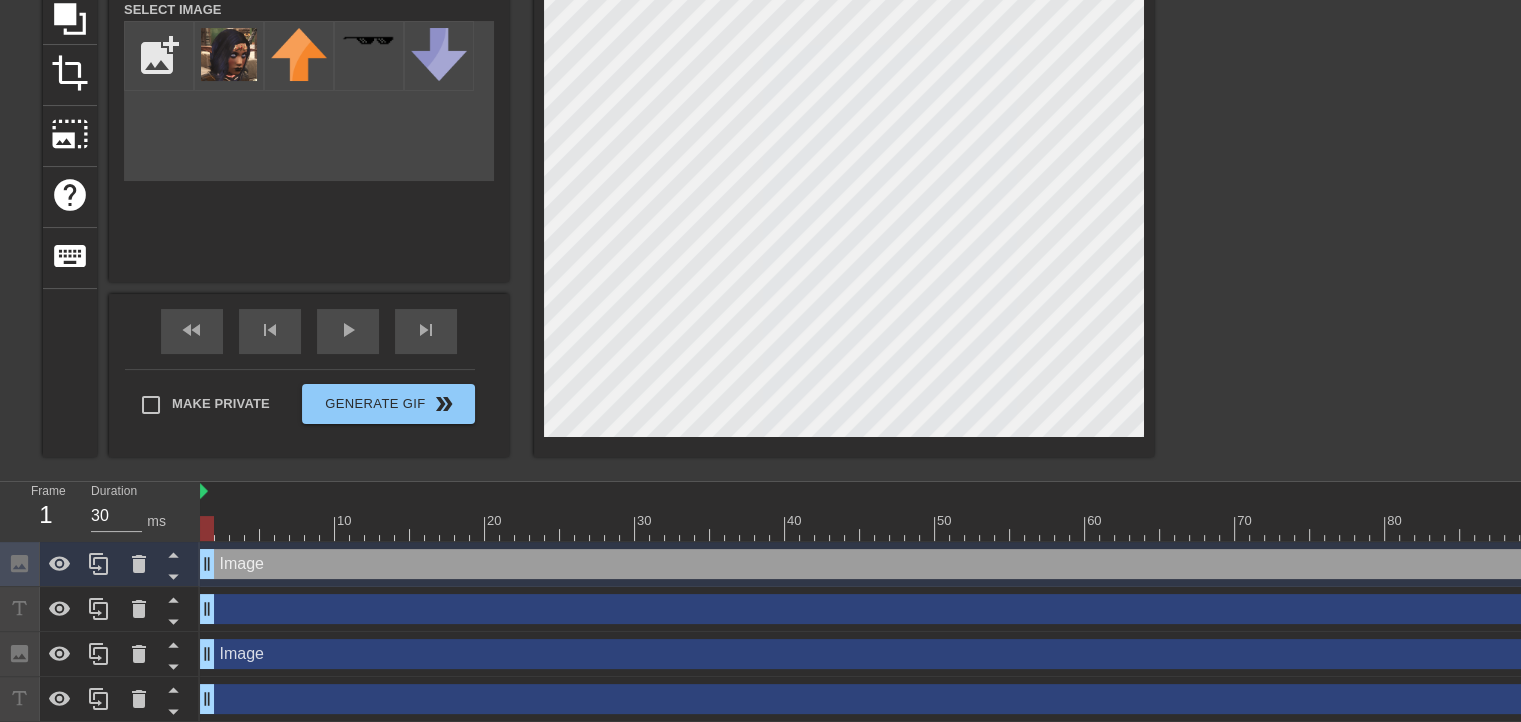 scroll, scrollTop: 213, scrollLeft: 0, axis: vertical 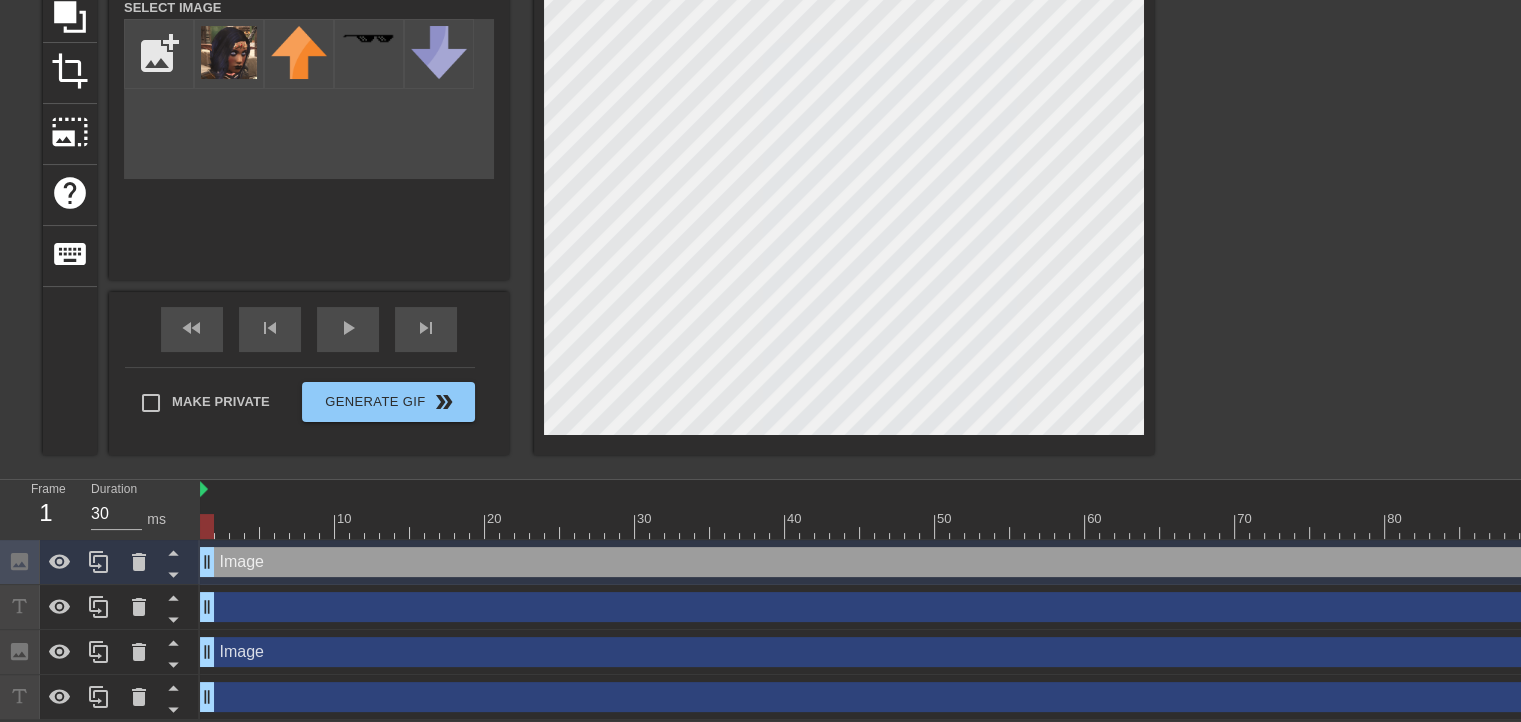 click on "drag_handle drag_handle" at bounding box center [2637, 607] 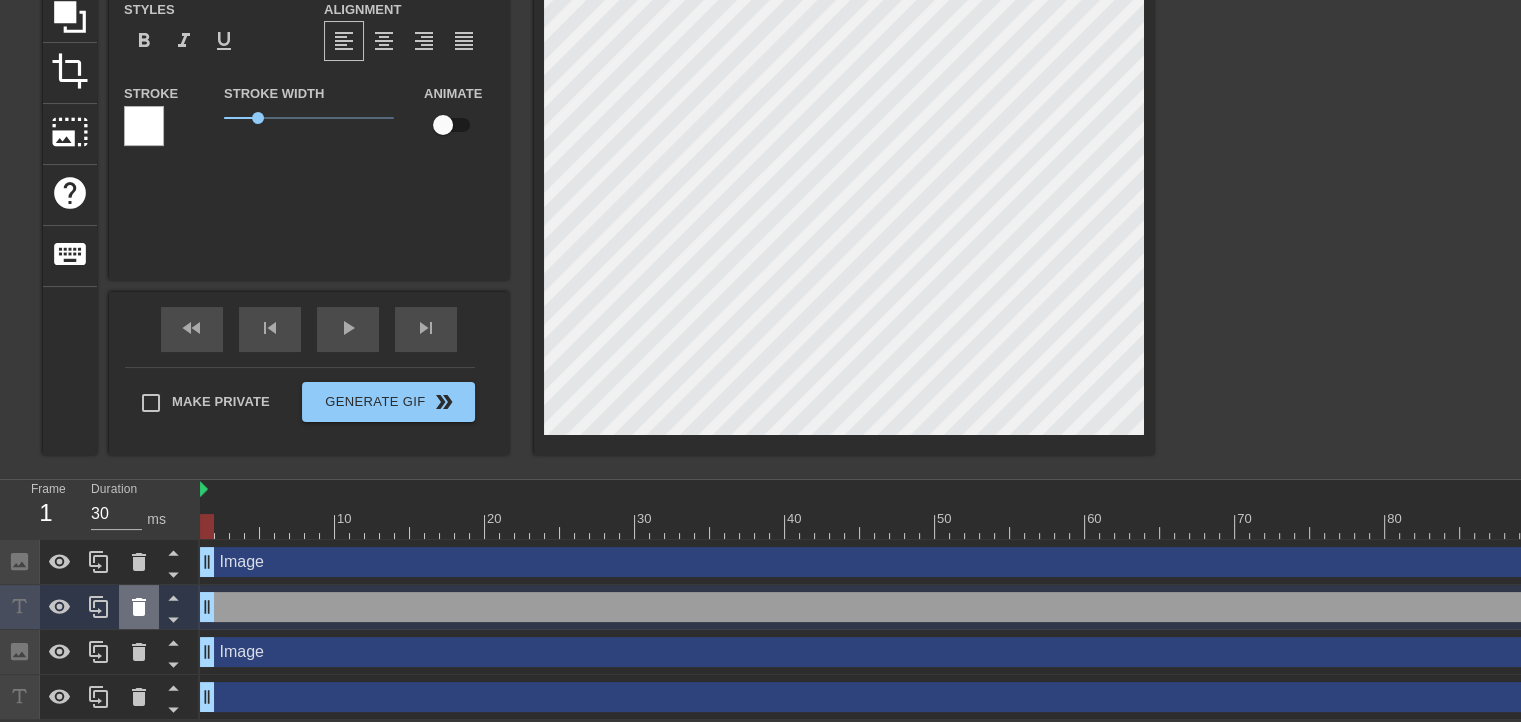 click 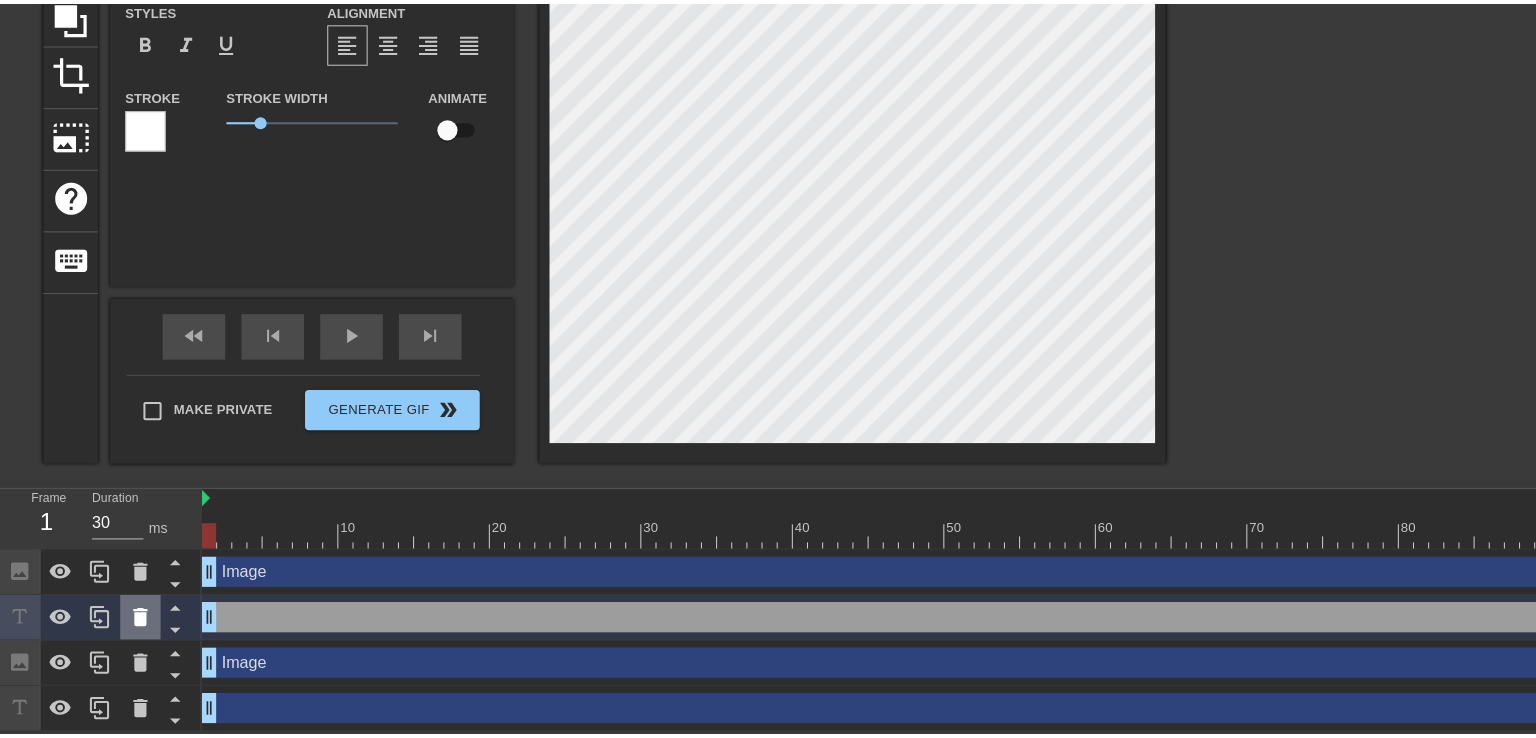 scroll, scrollTop: 198, scrollLeft: 0, axis: vertical 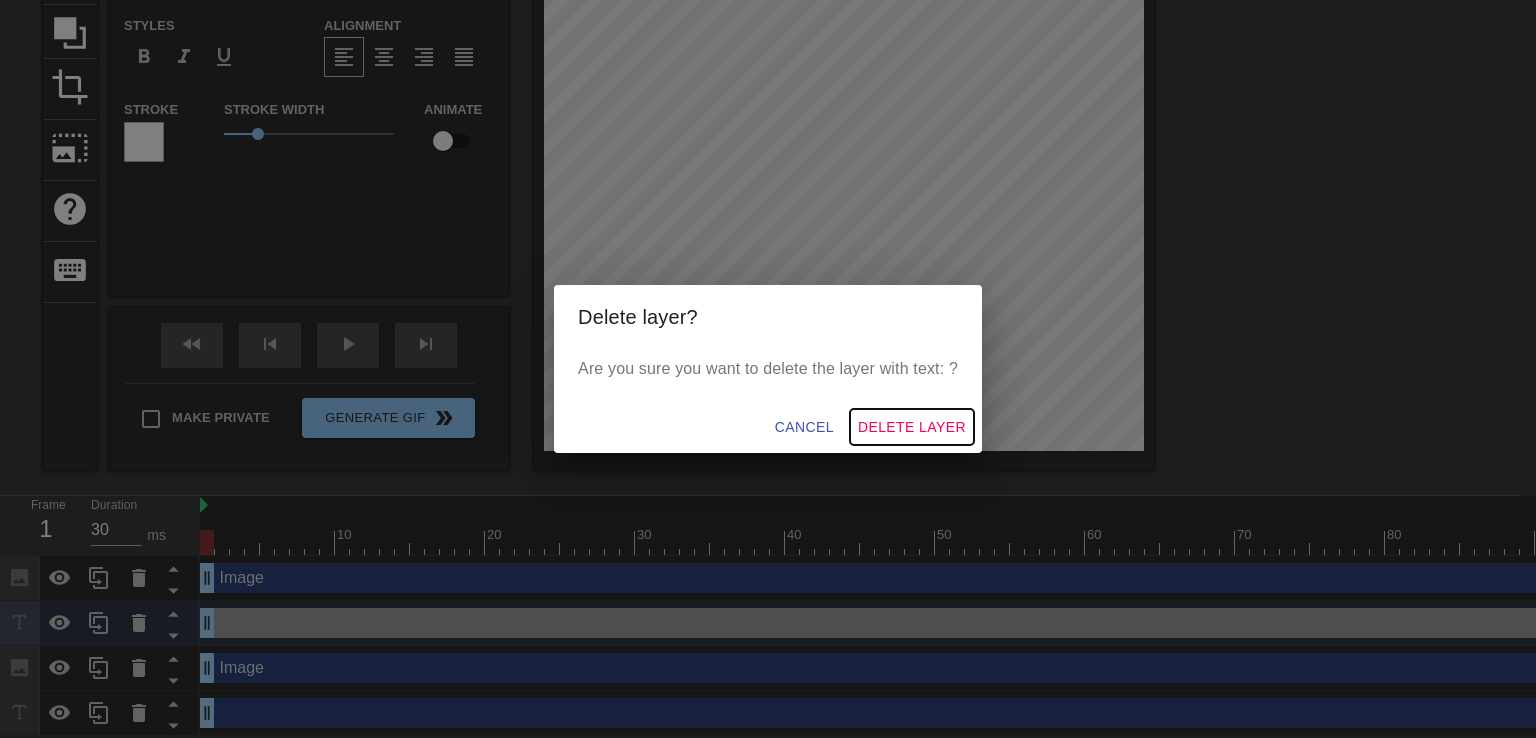 click on "Delete Layer" at bounding box center [912, 427] 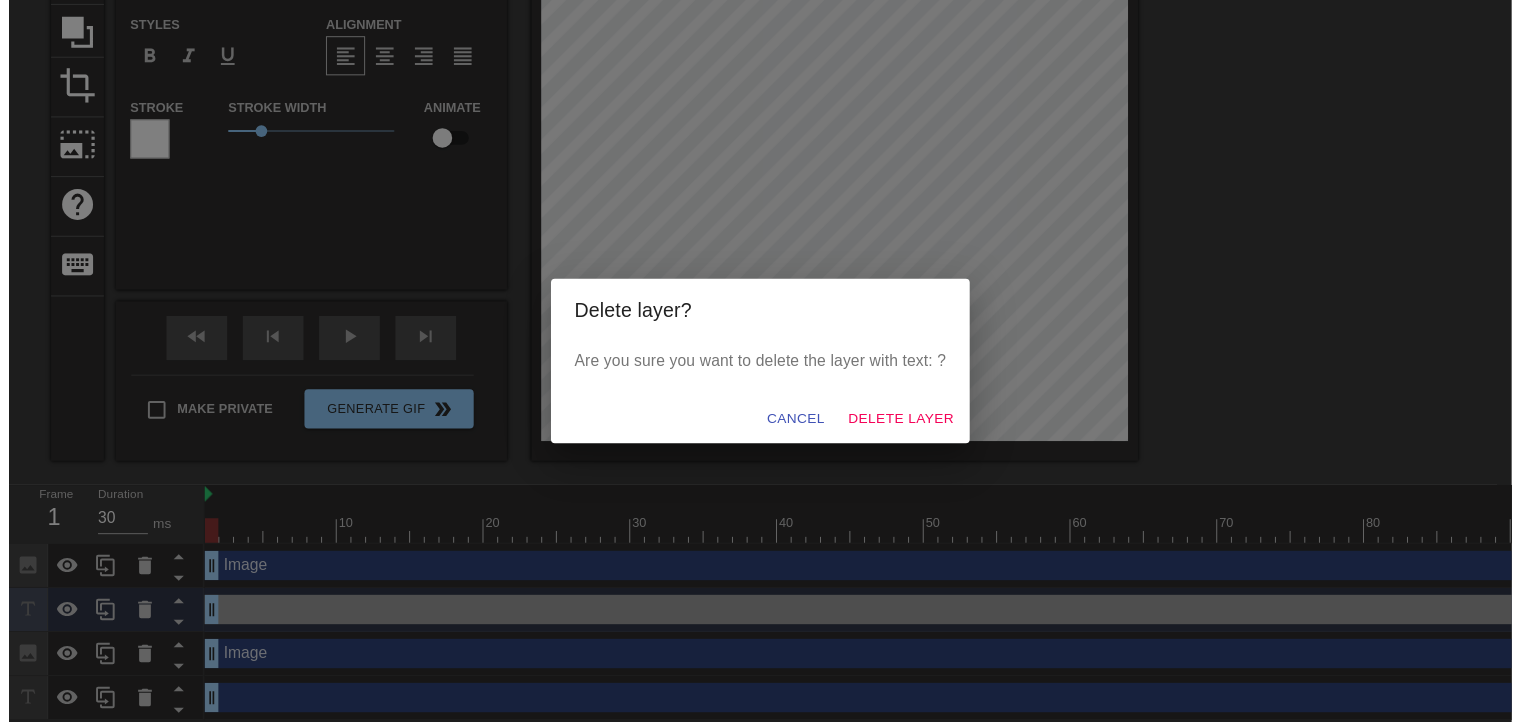 scroll, scrollTop: 168, scrollLeft: 0, axis: vertical 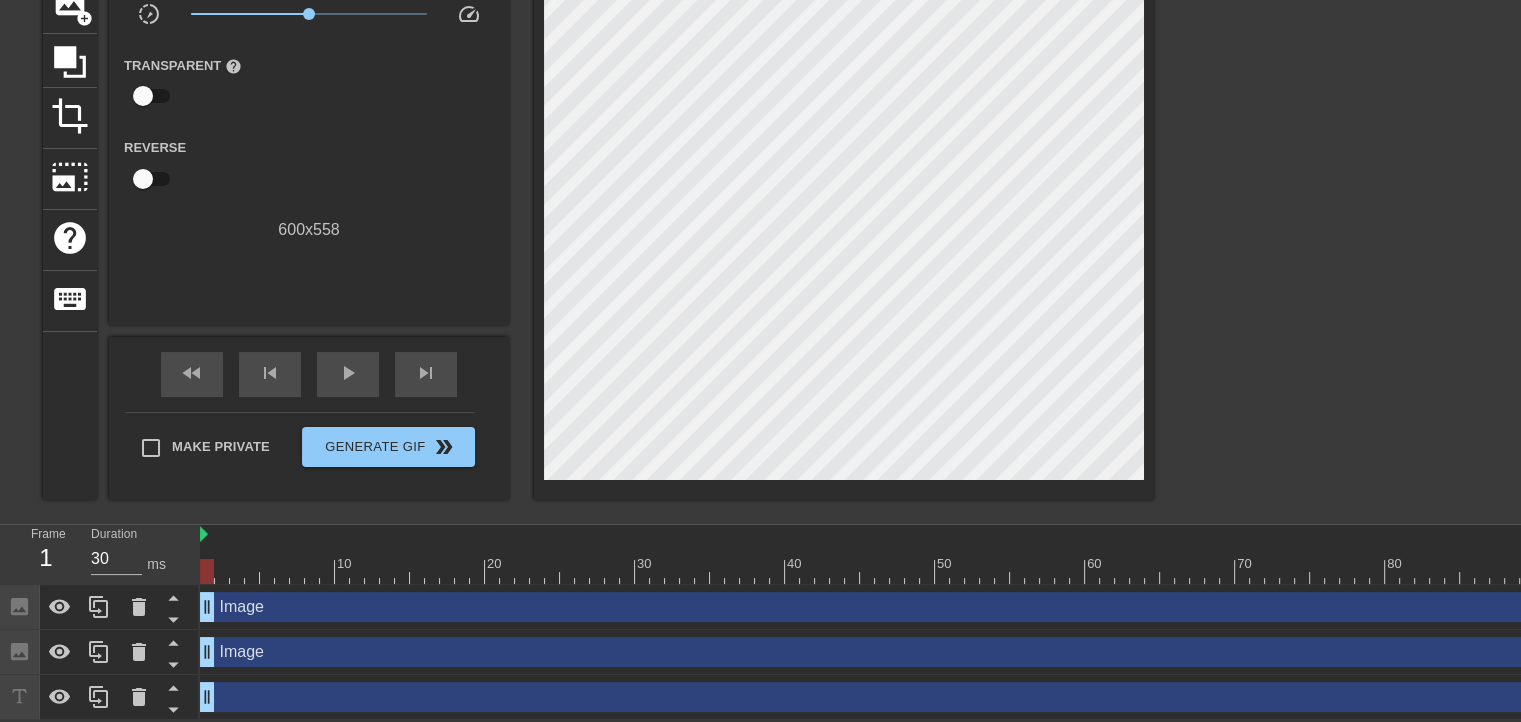 click on "Image drag_handle drag_handle" at bounding box center [2637, 652] 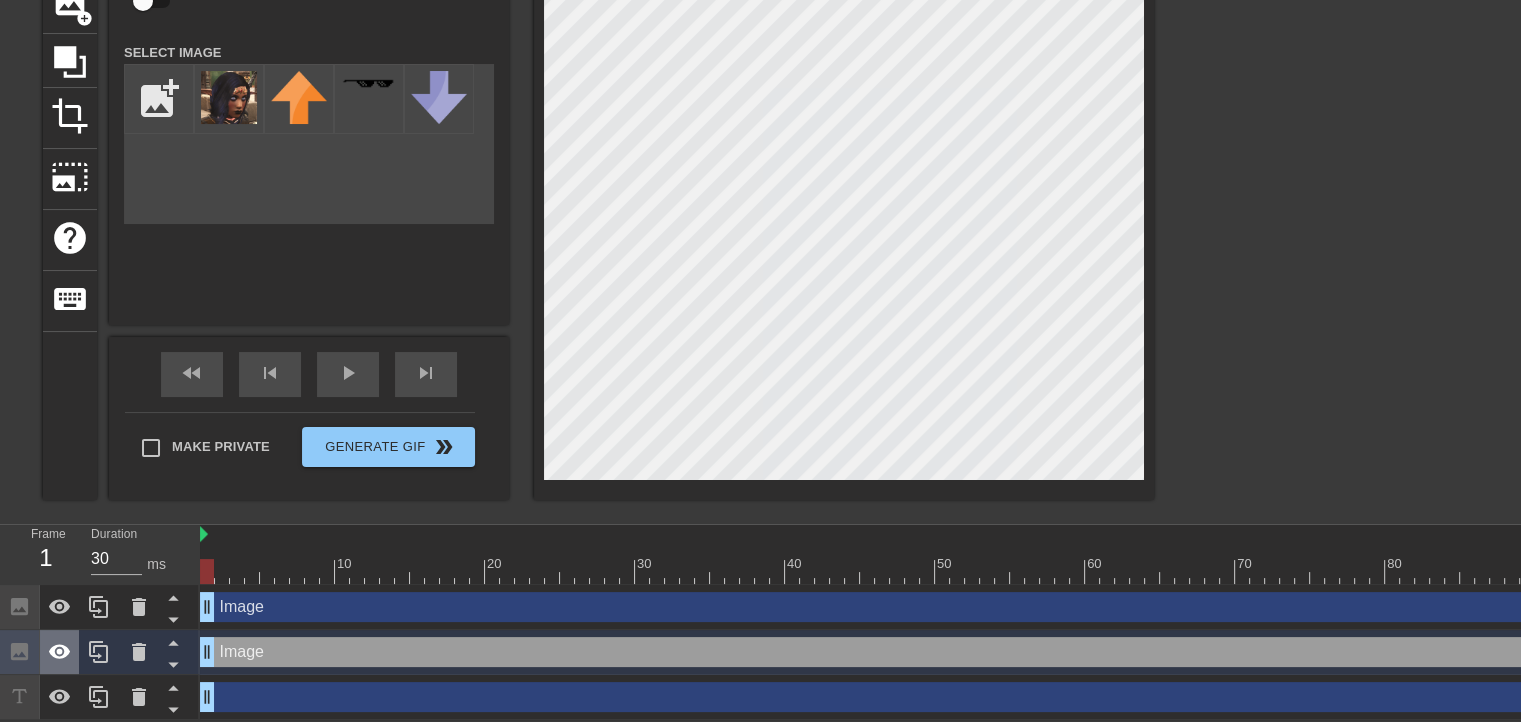 click 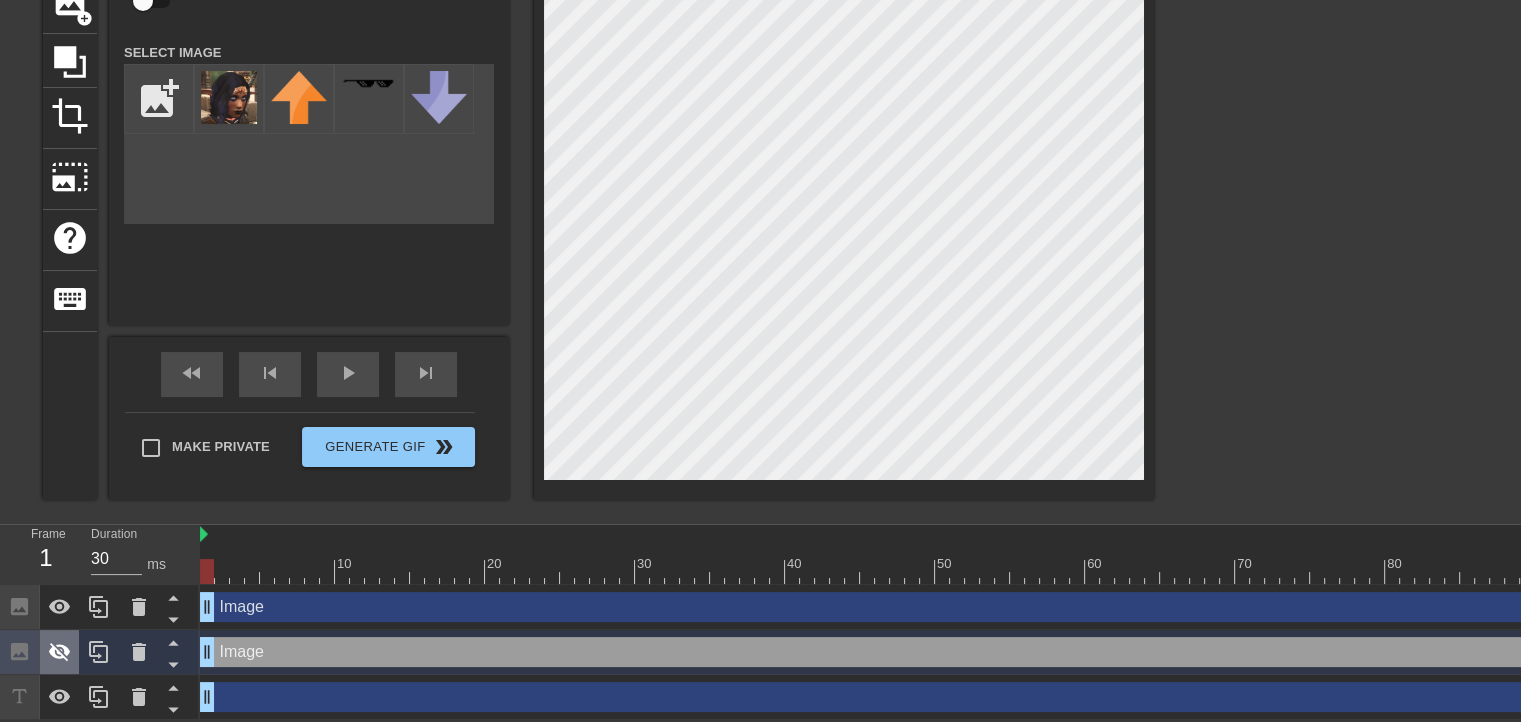 click 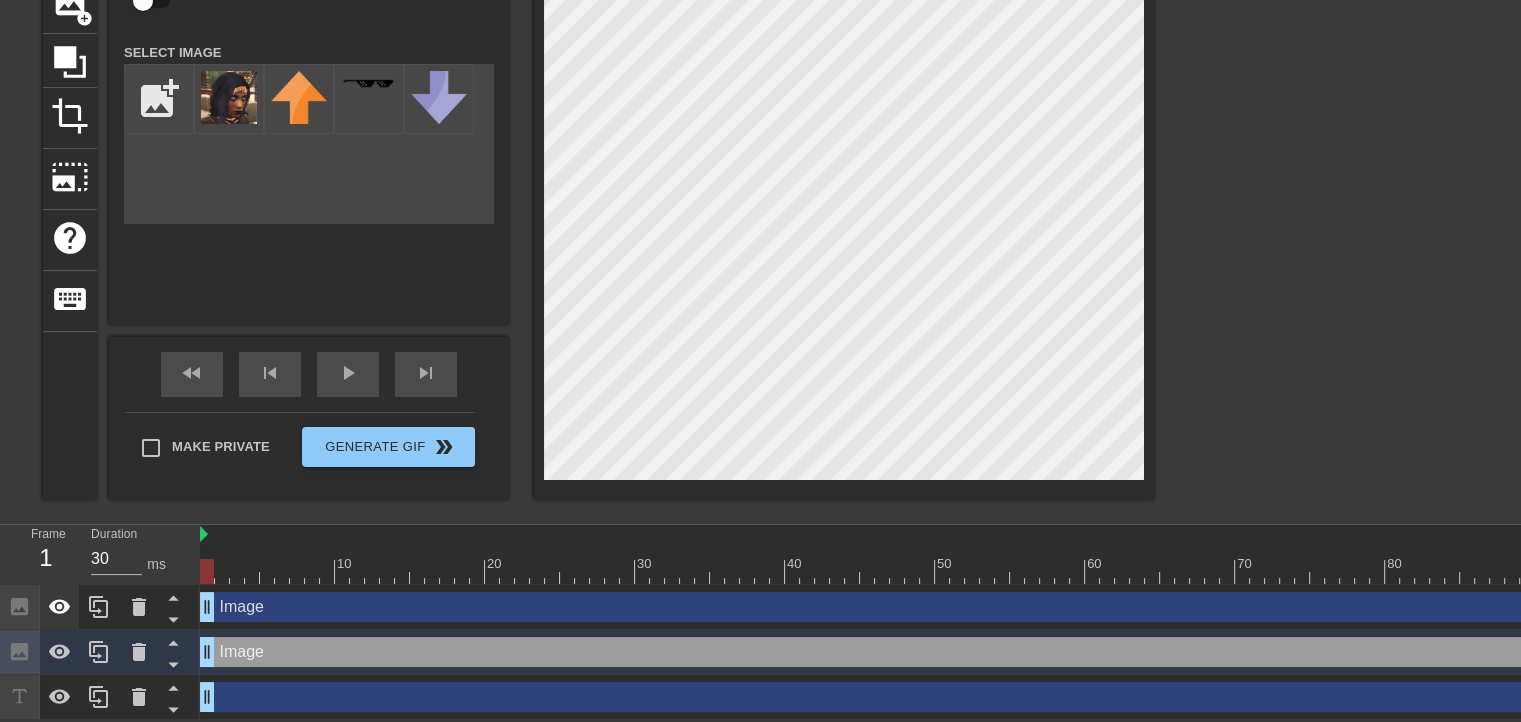 click 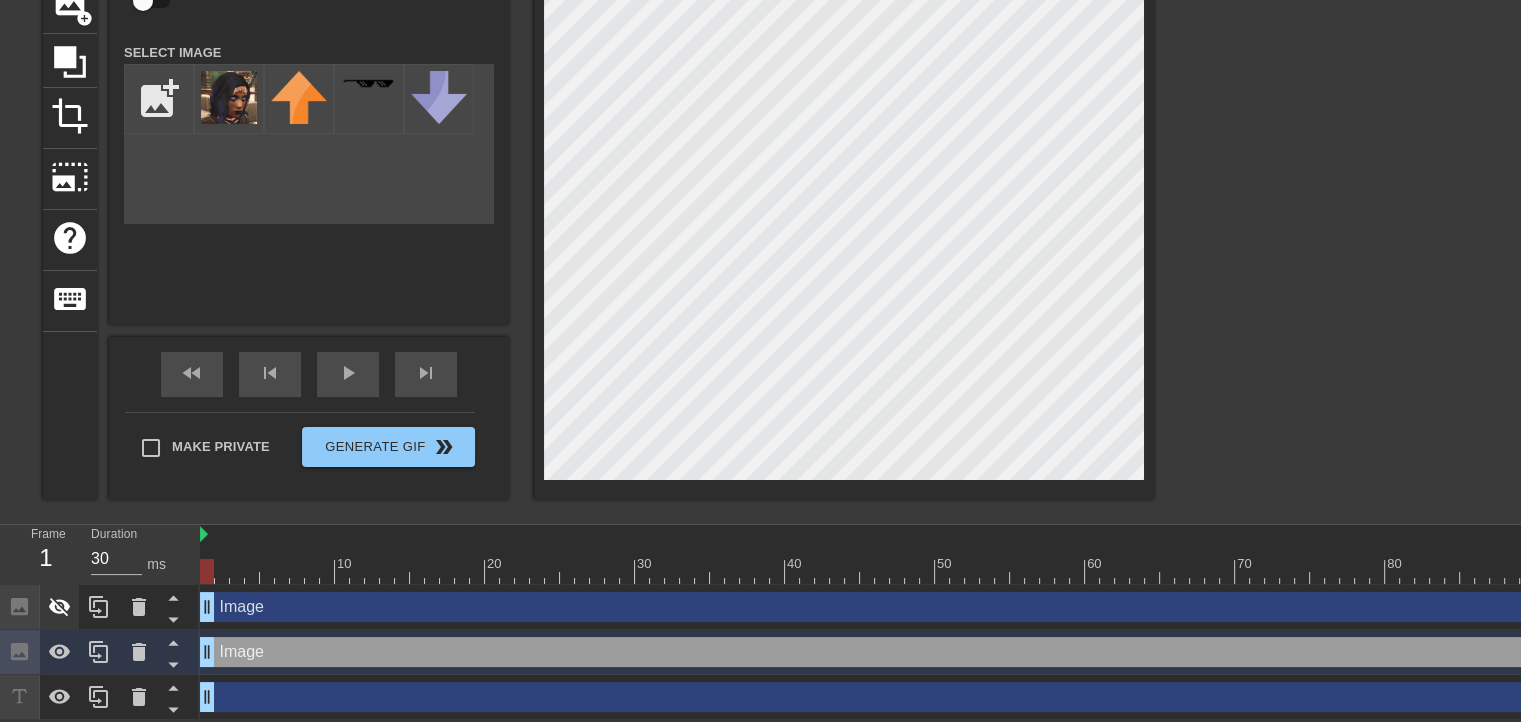 click 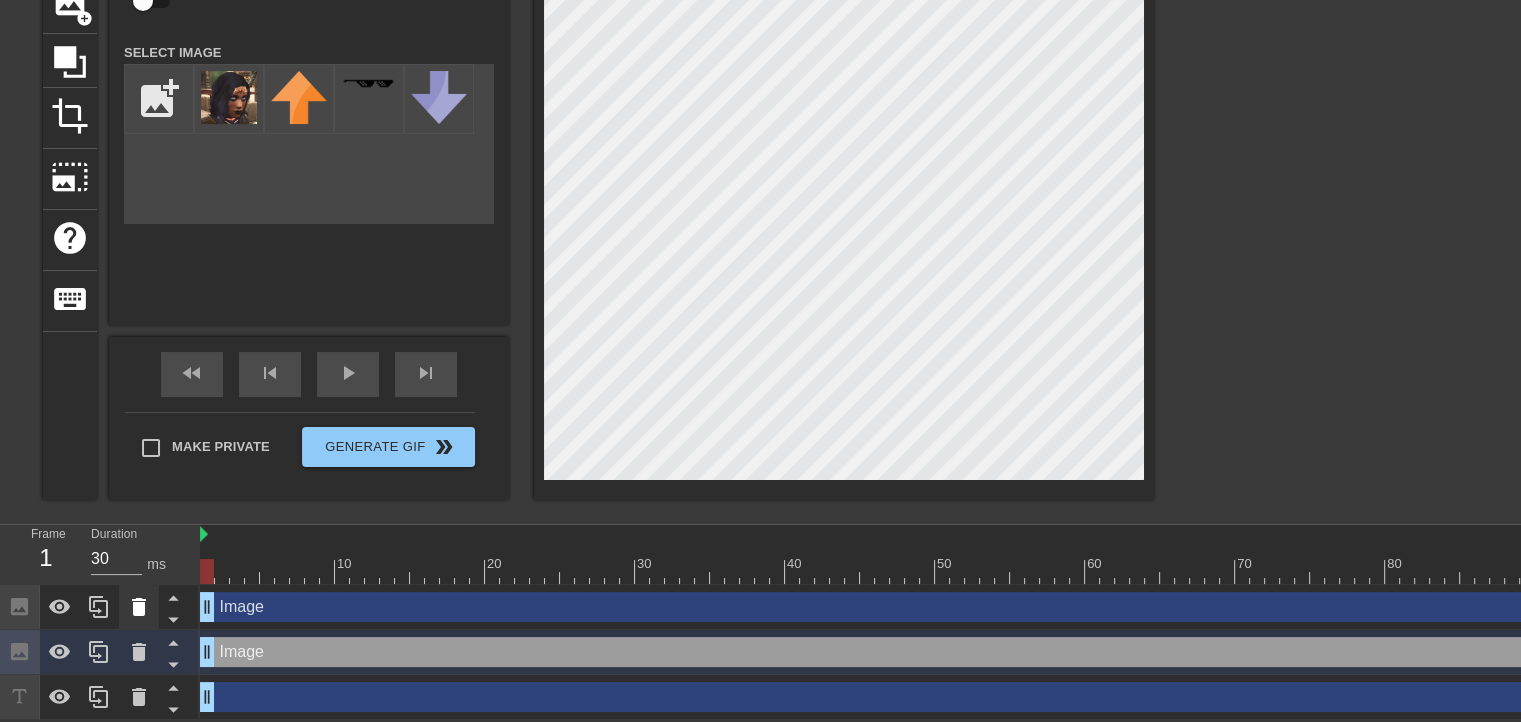 click 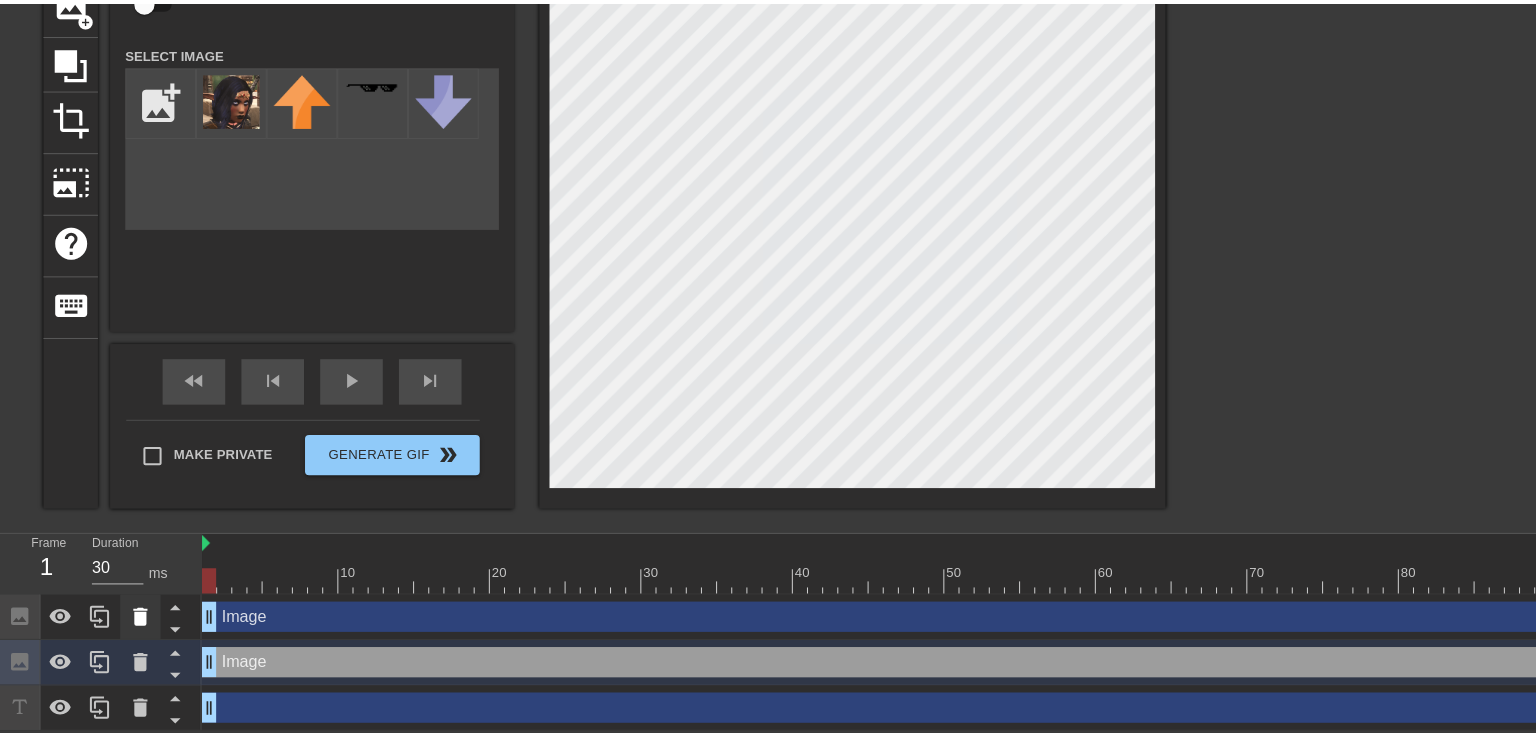 scroll, scrollTop: 153, scrollLeft: 0, axis: vertical 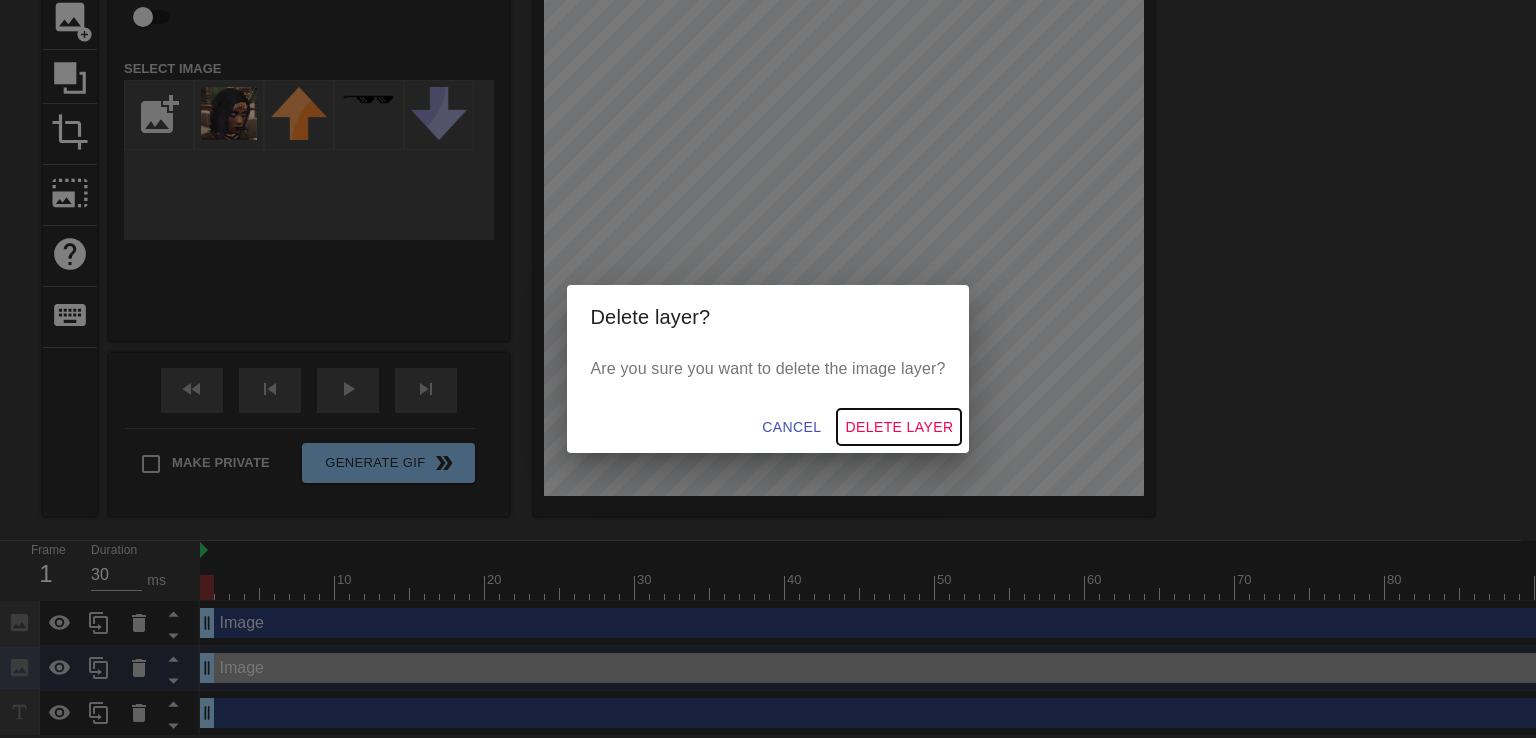 click on "Delete Layer" at bounding box center [899, 427] 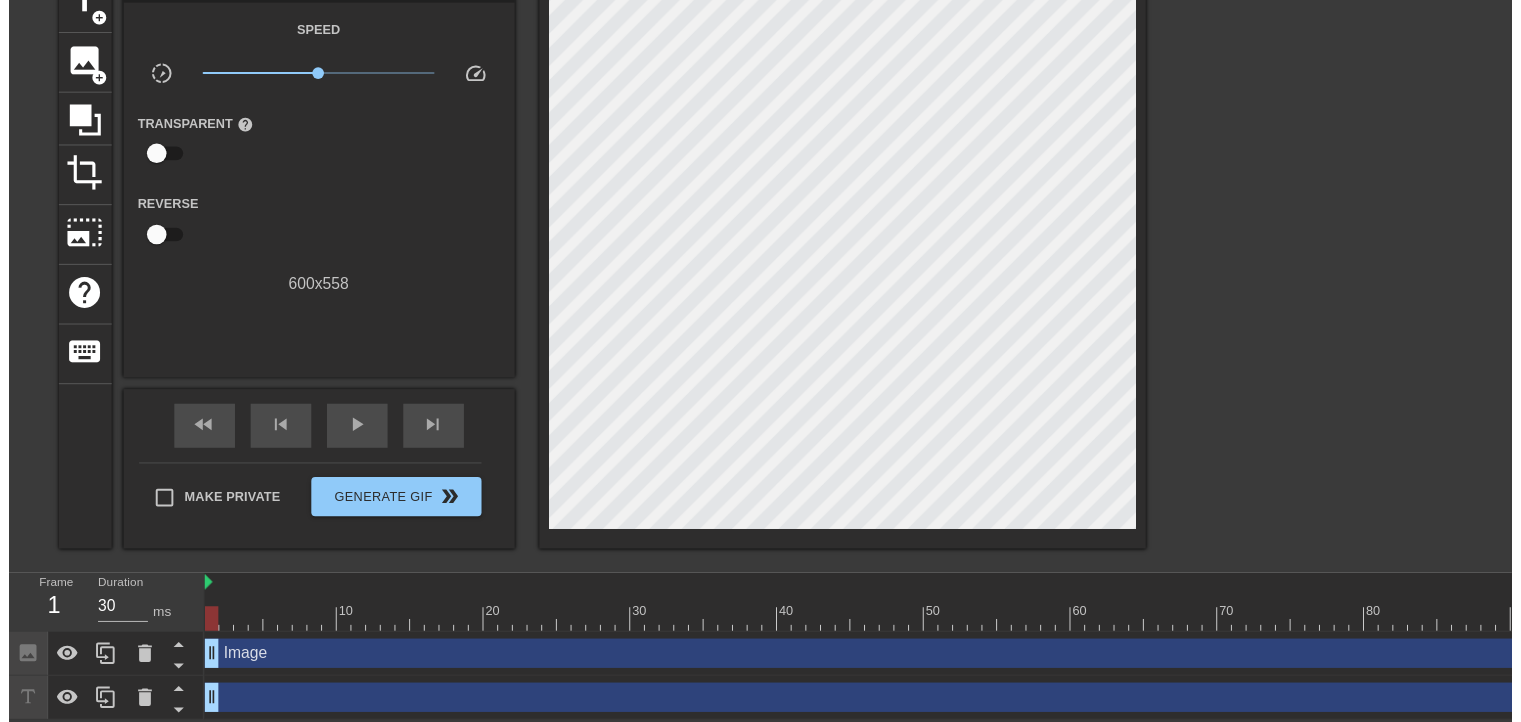 scroll, scrollTop: 123, scrollLeft: 0, axis: vertical 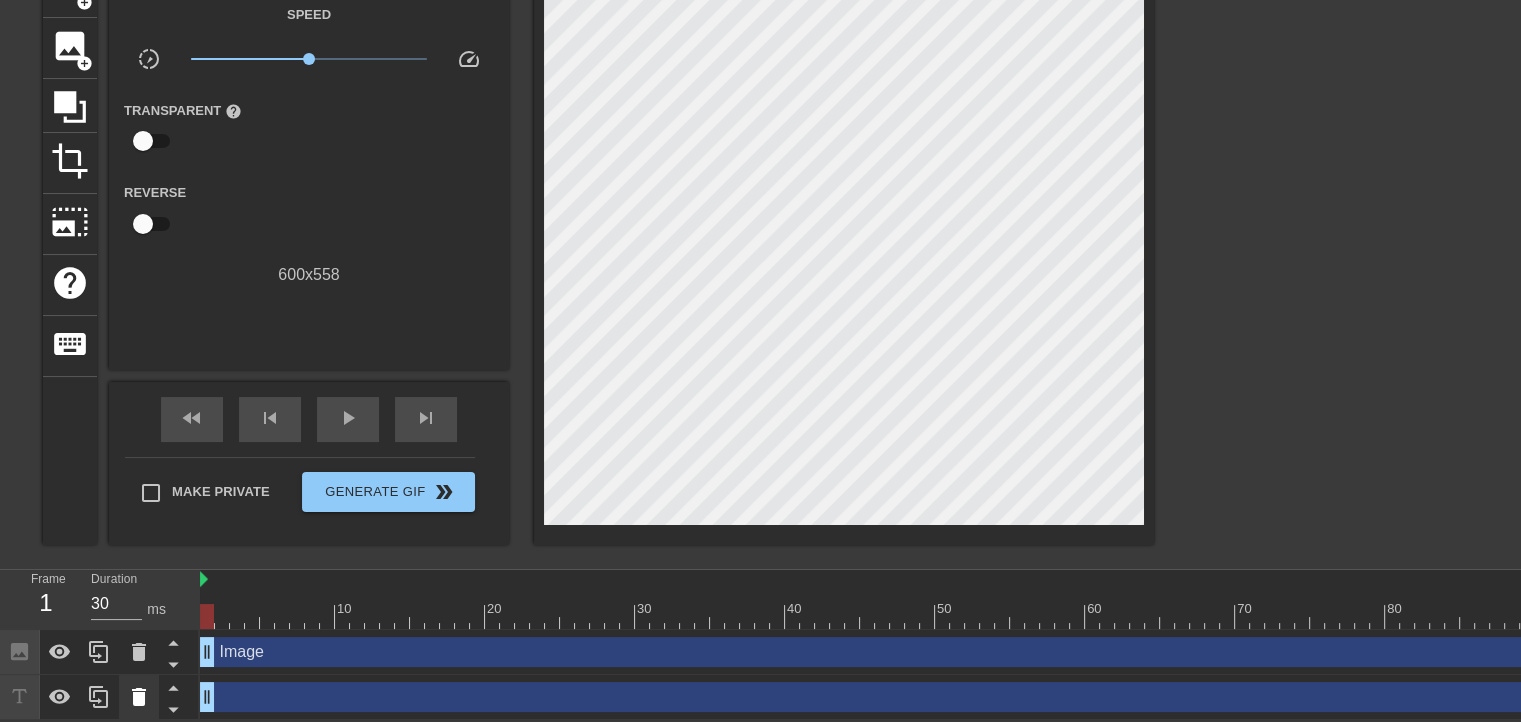 click 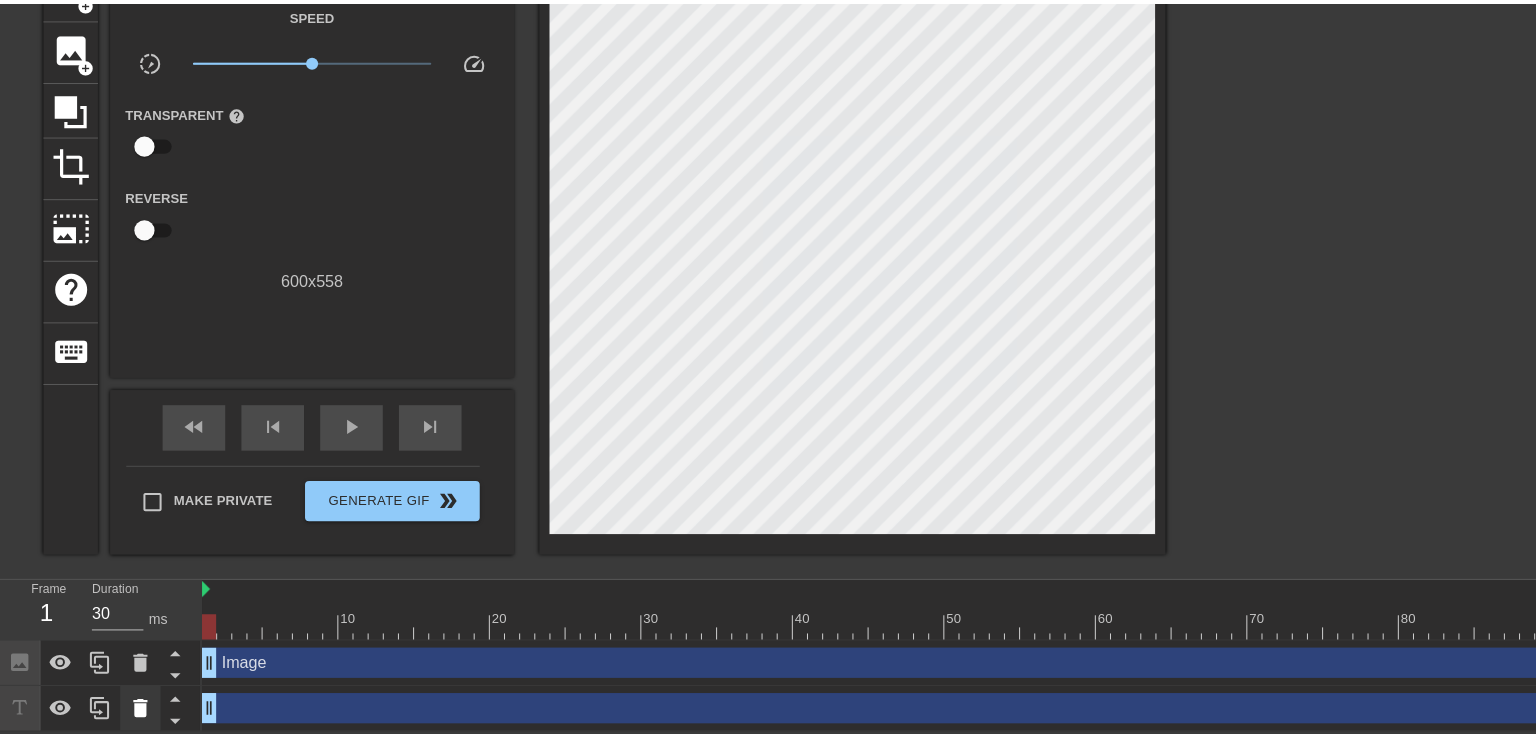 scroll, scrollTop: 108, scrollLeft: 0, axis: vertical 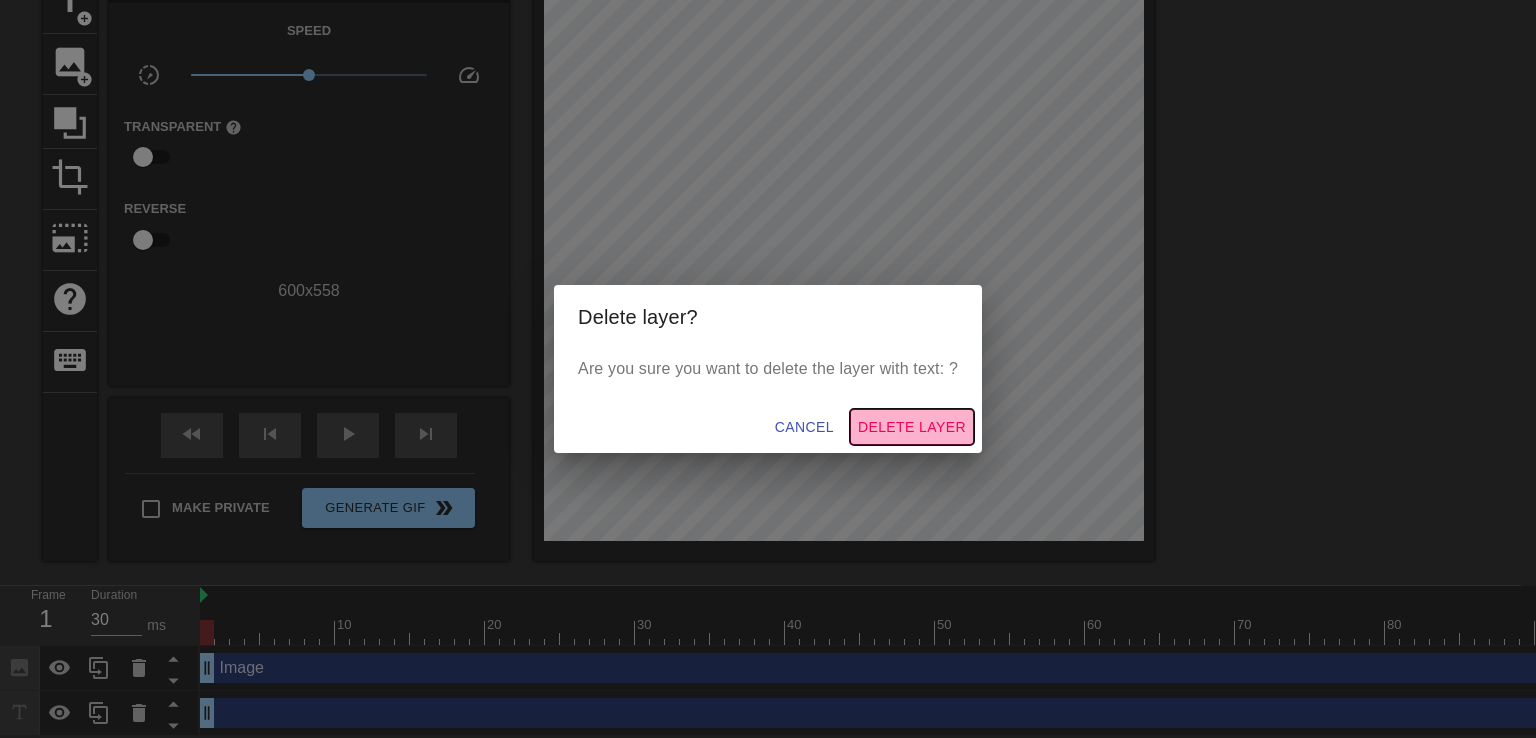 click on "Delete Layer" at bounding box center [912, 427] 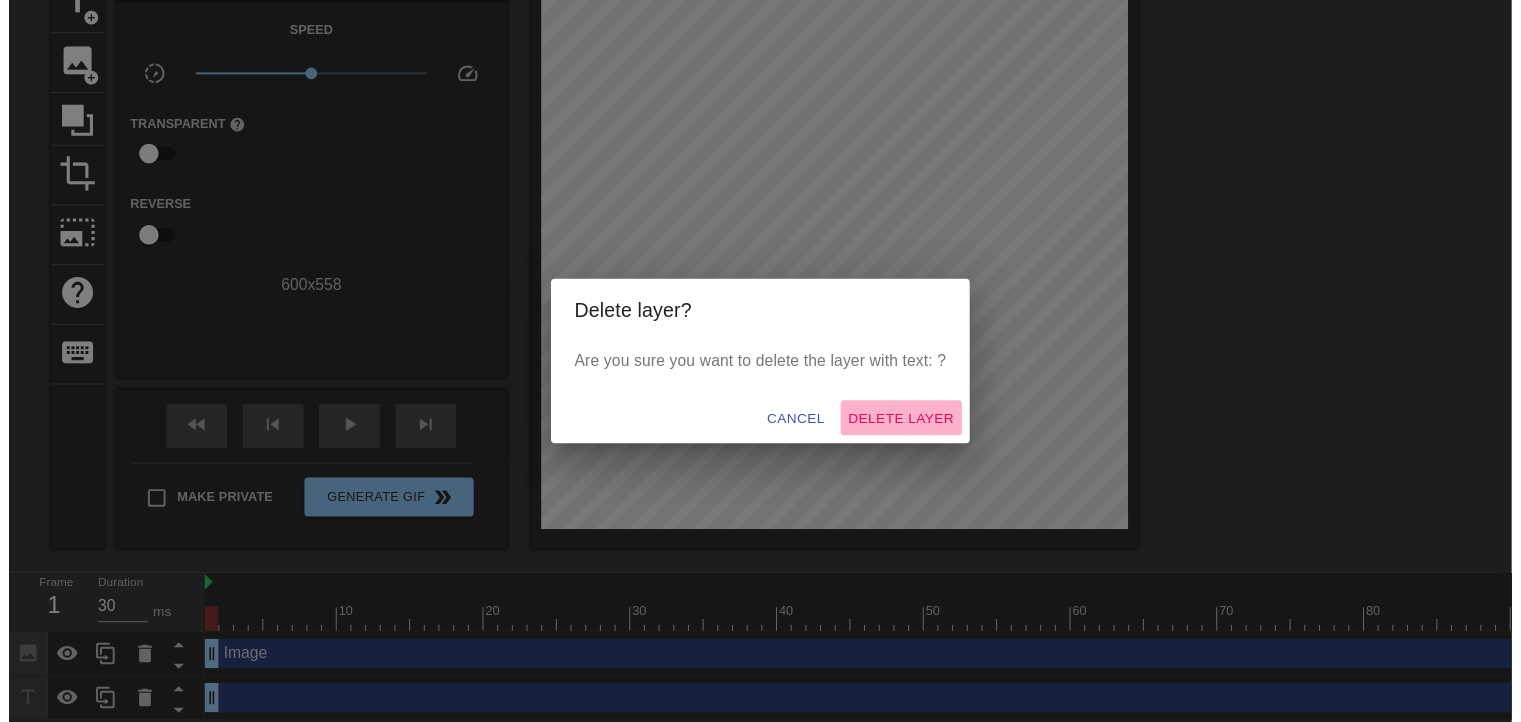 scroll, scrollTop: 78, scrollLeft: 0, axis: vertical 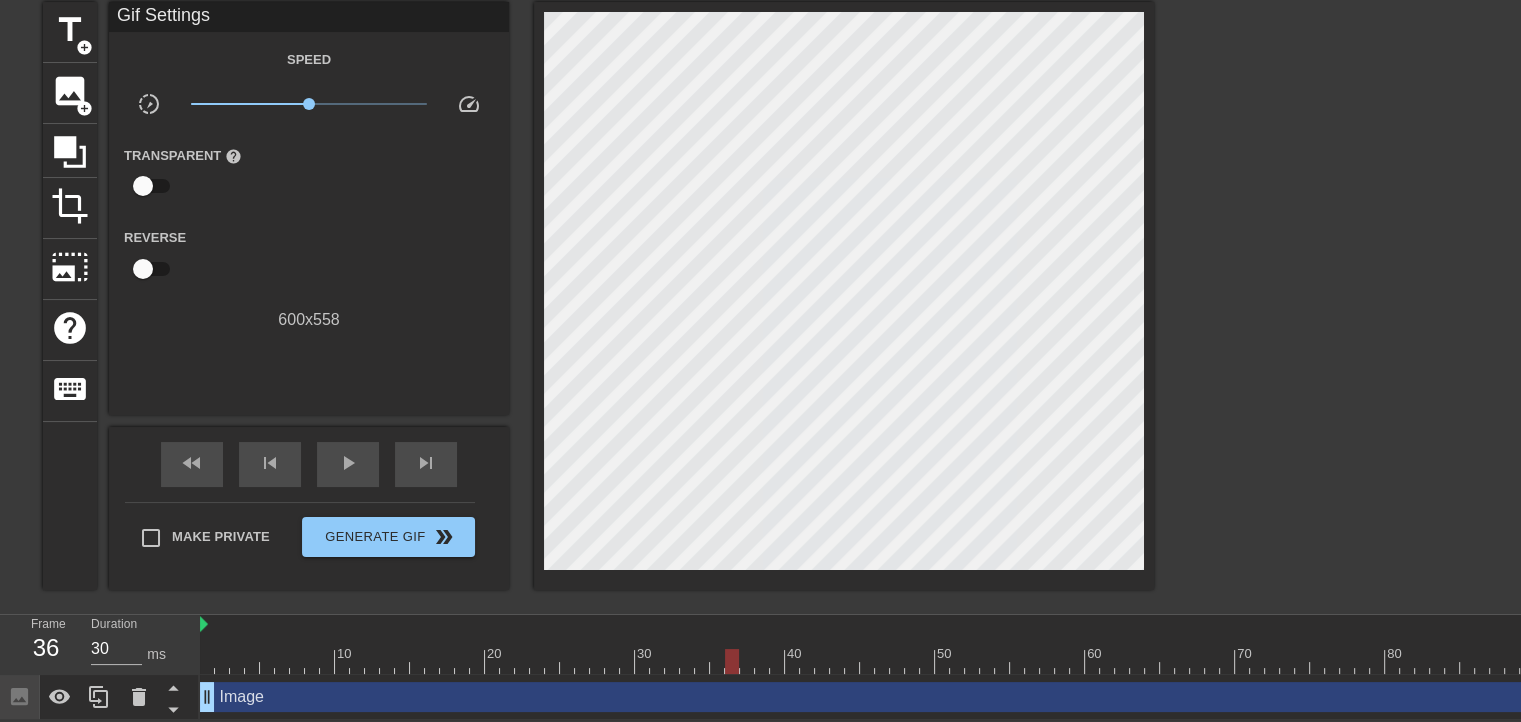 drag, startPoint x: 212, startPoint y: 665, endPoint x: 728, endPoint y: 661, distance: 516.0155 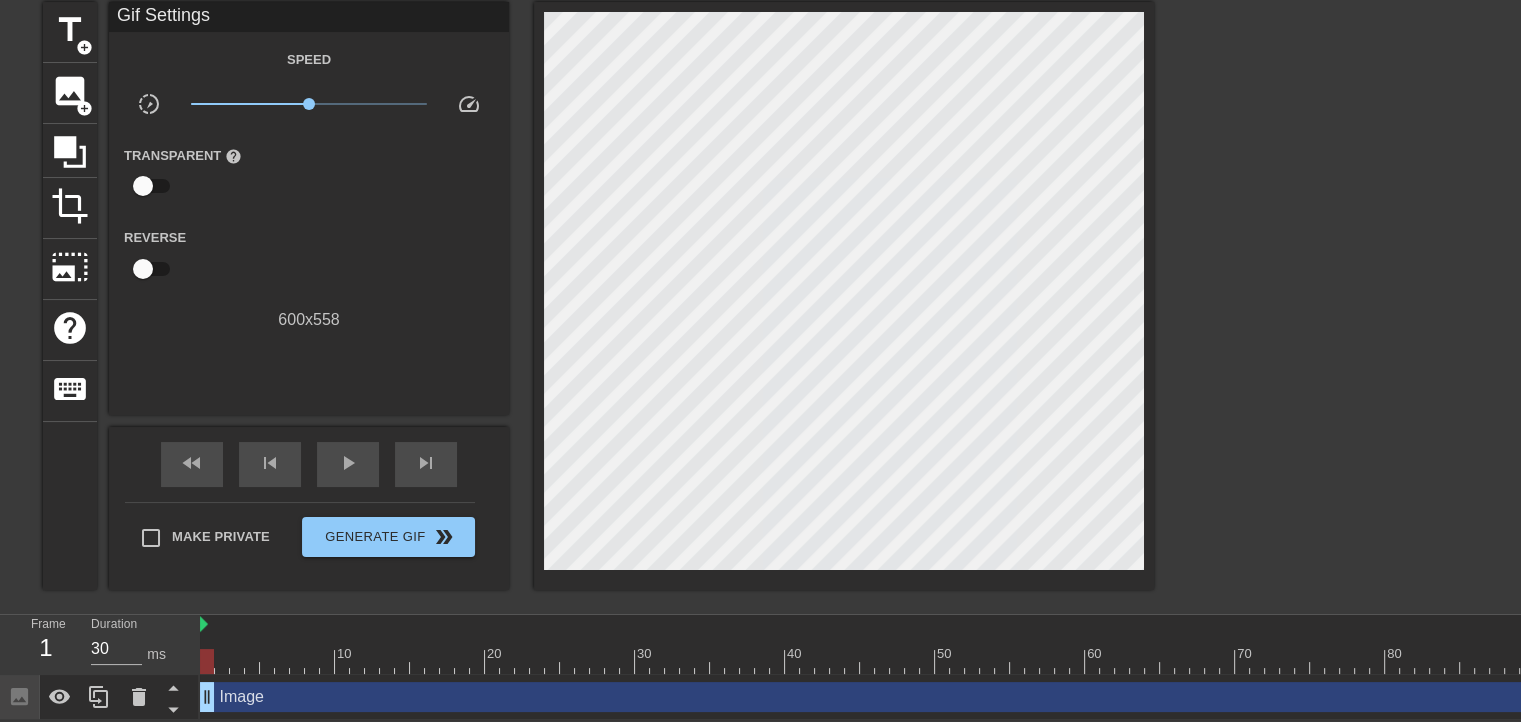 drag, startPoint x: 216, startPoint y: 697, endPoint x: 244, endPoint y: 697, distance: 28 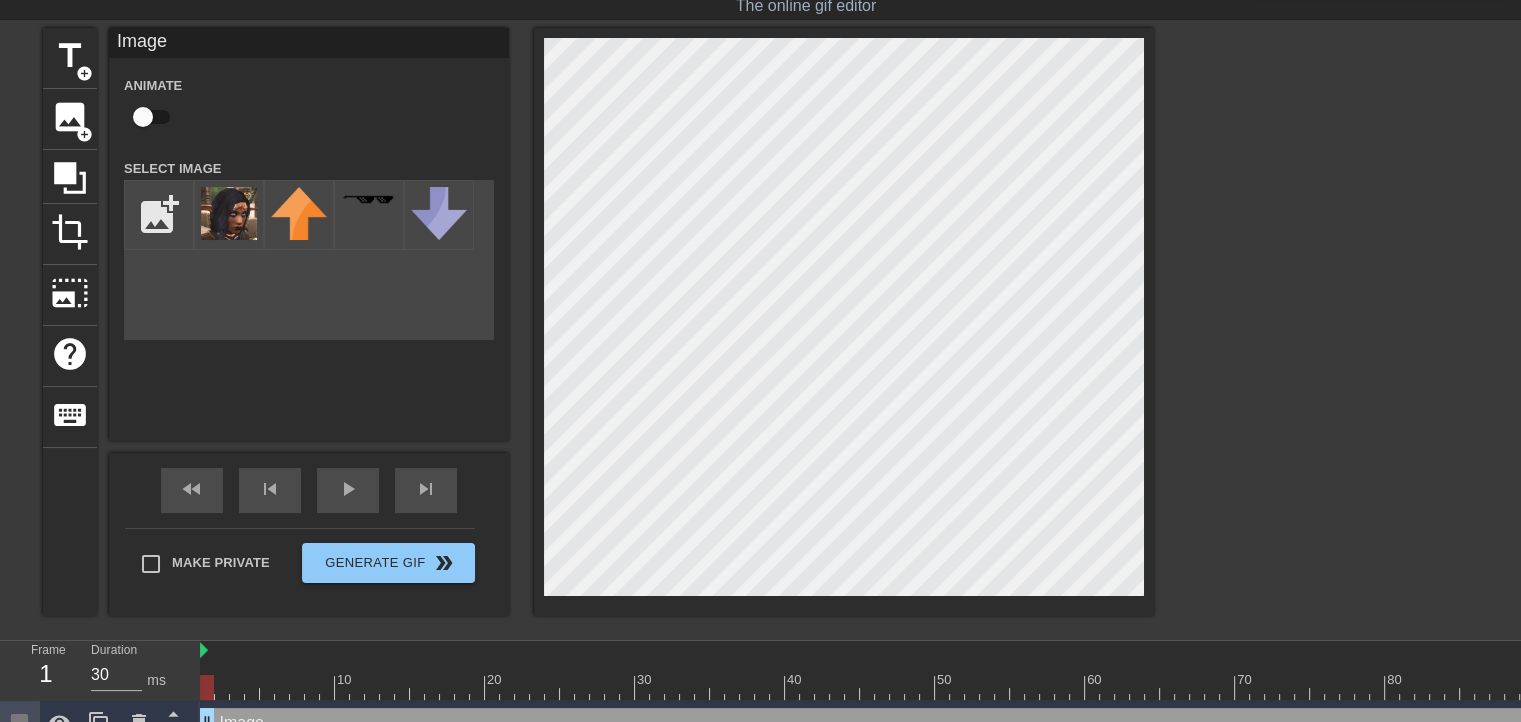 scroll, scrollTop: 78, scrollLeft: 0, axis: vertical 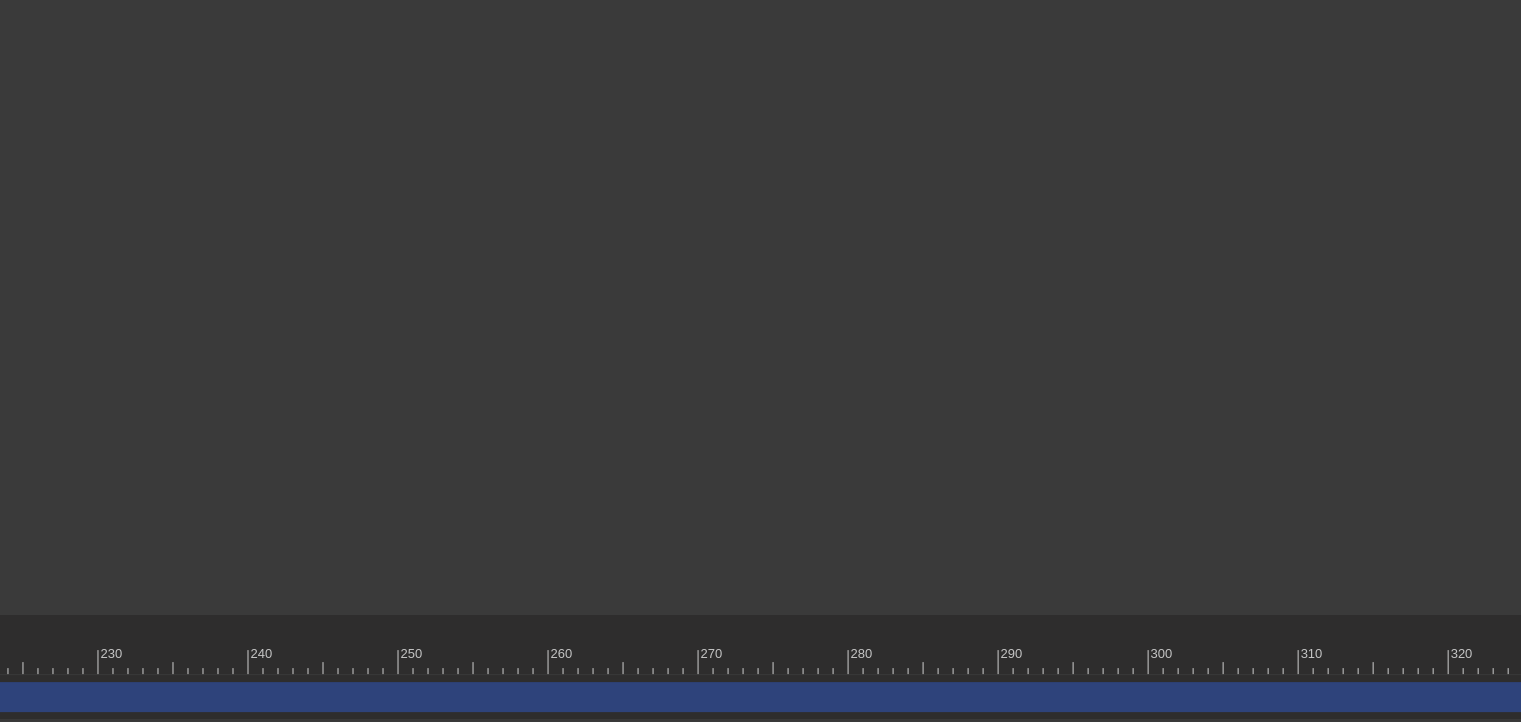 click on "Image drag_handle drag_handle" at bounding box center (-900, 697) 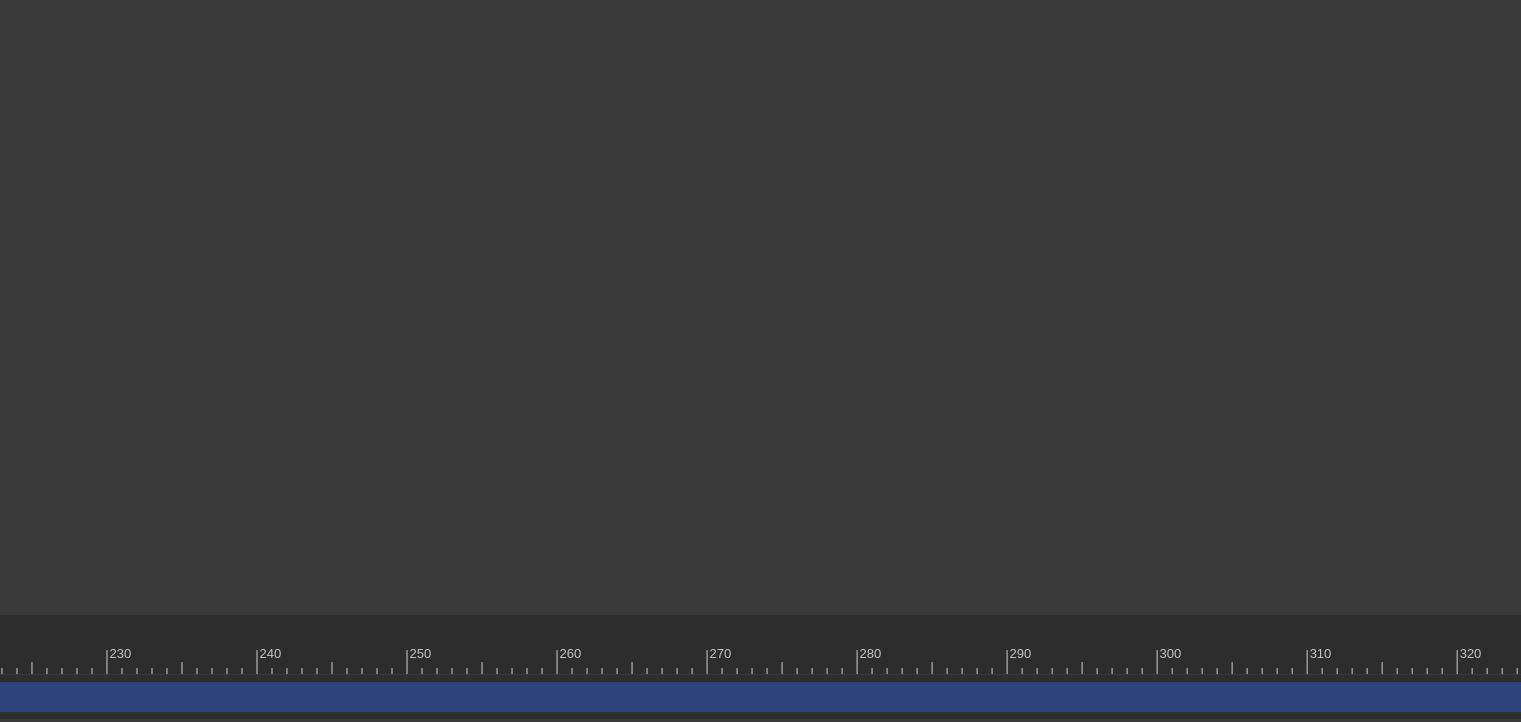 drag, startPoint x: 1172, startPoint y: 724, endPoint x: 853, endPoint y: 738, distance: 319.30707 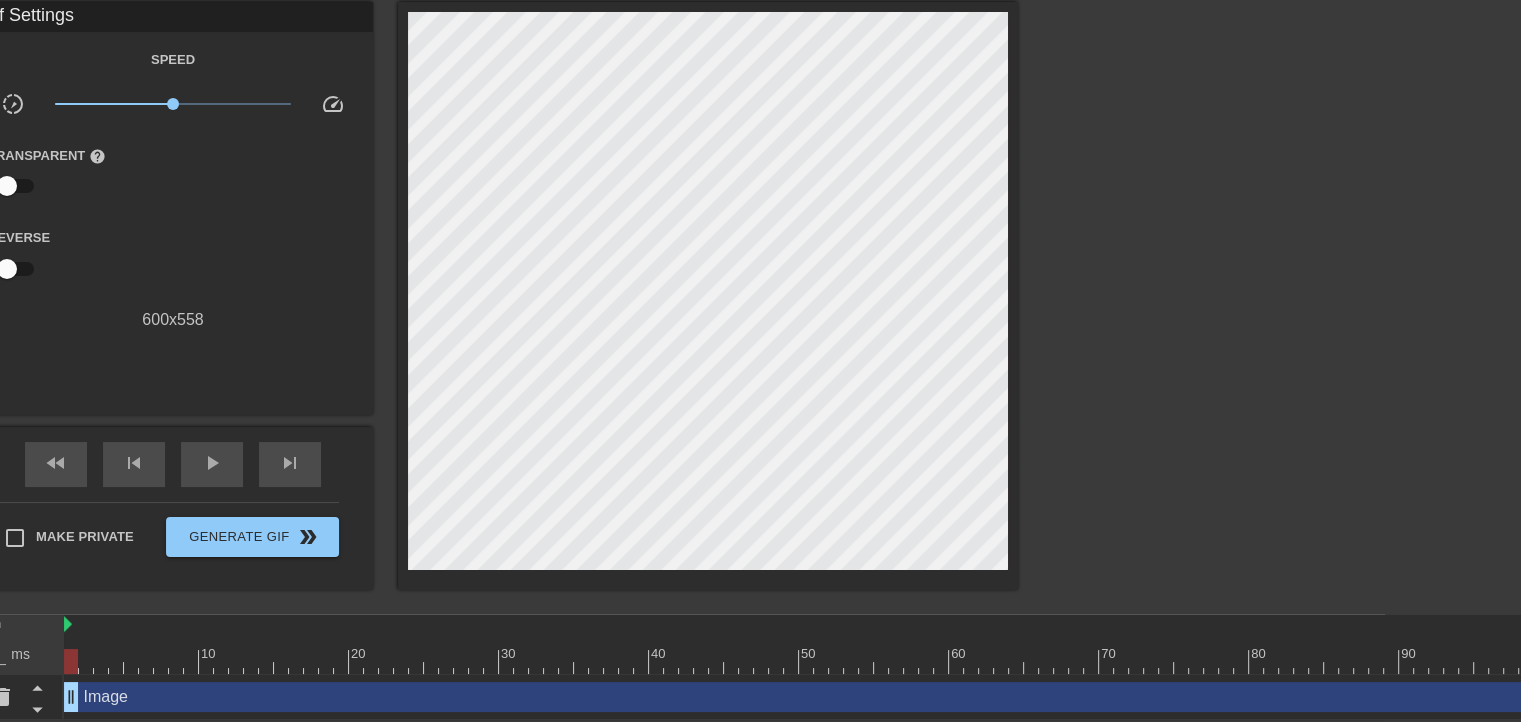 scroll, scrollTop: 78, scrollLeft: 0, axis: vertical 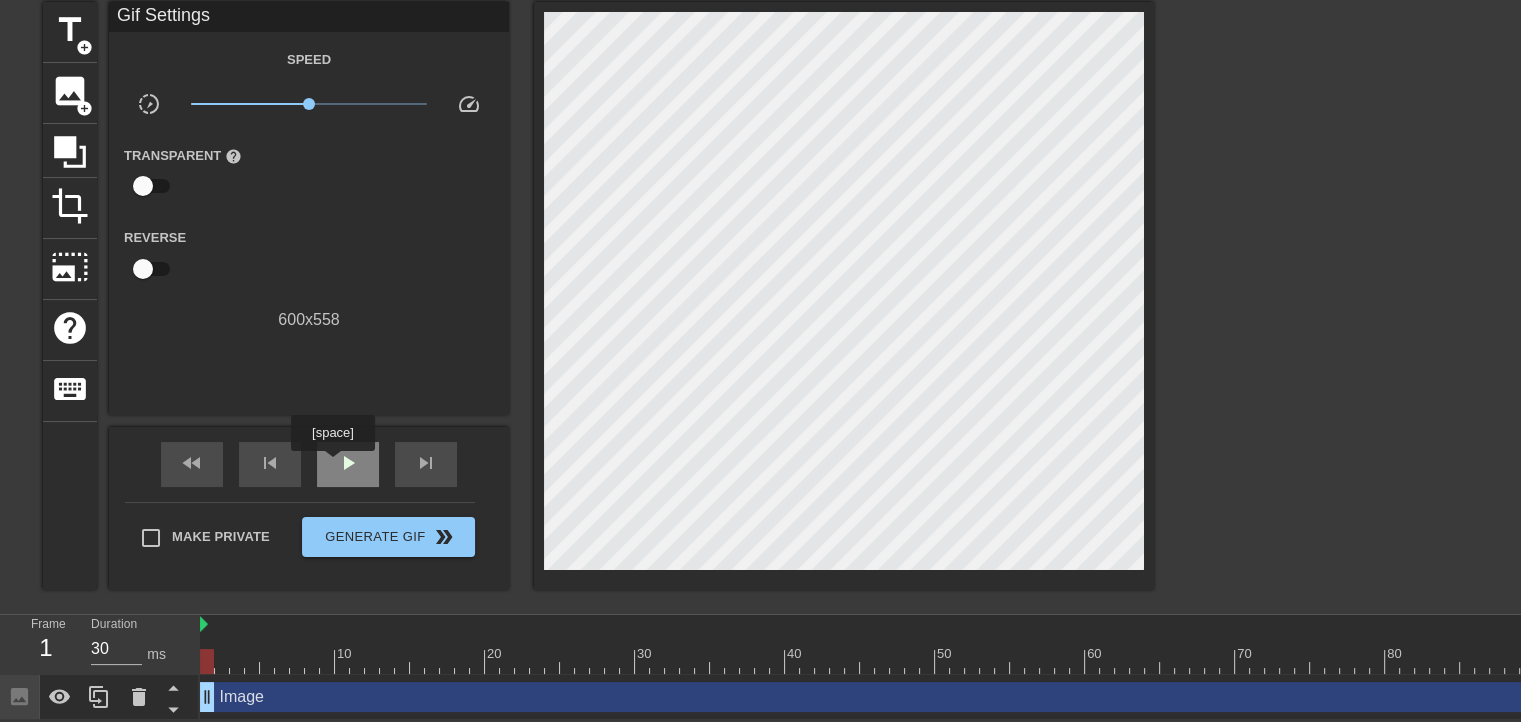 click on "play_arrow" at bounding box center (348, 464) 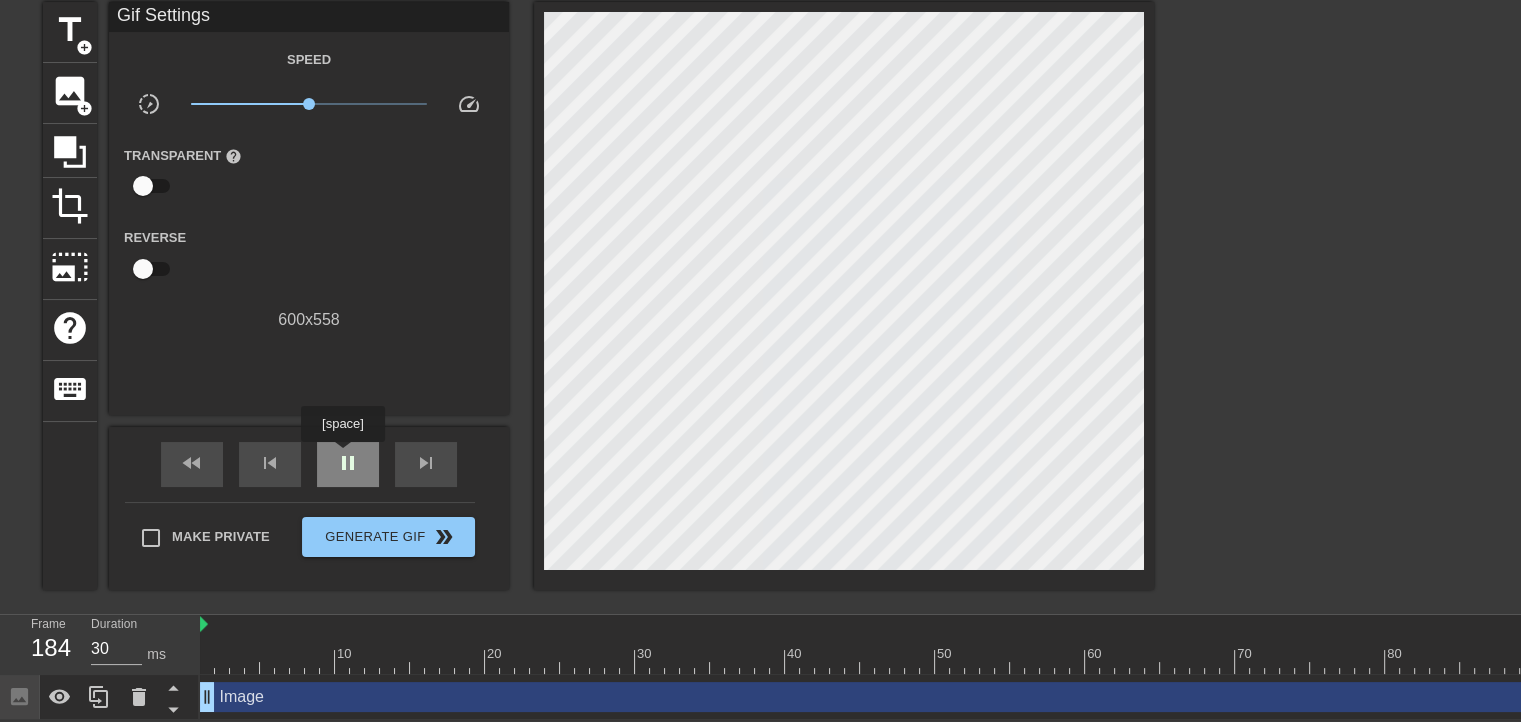 click on "pause" at bounding box center [348, 463] 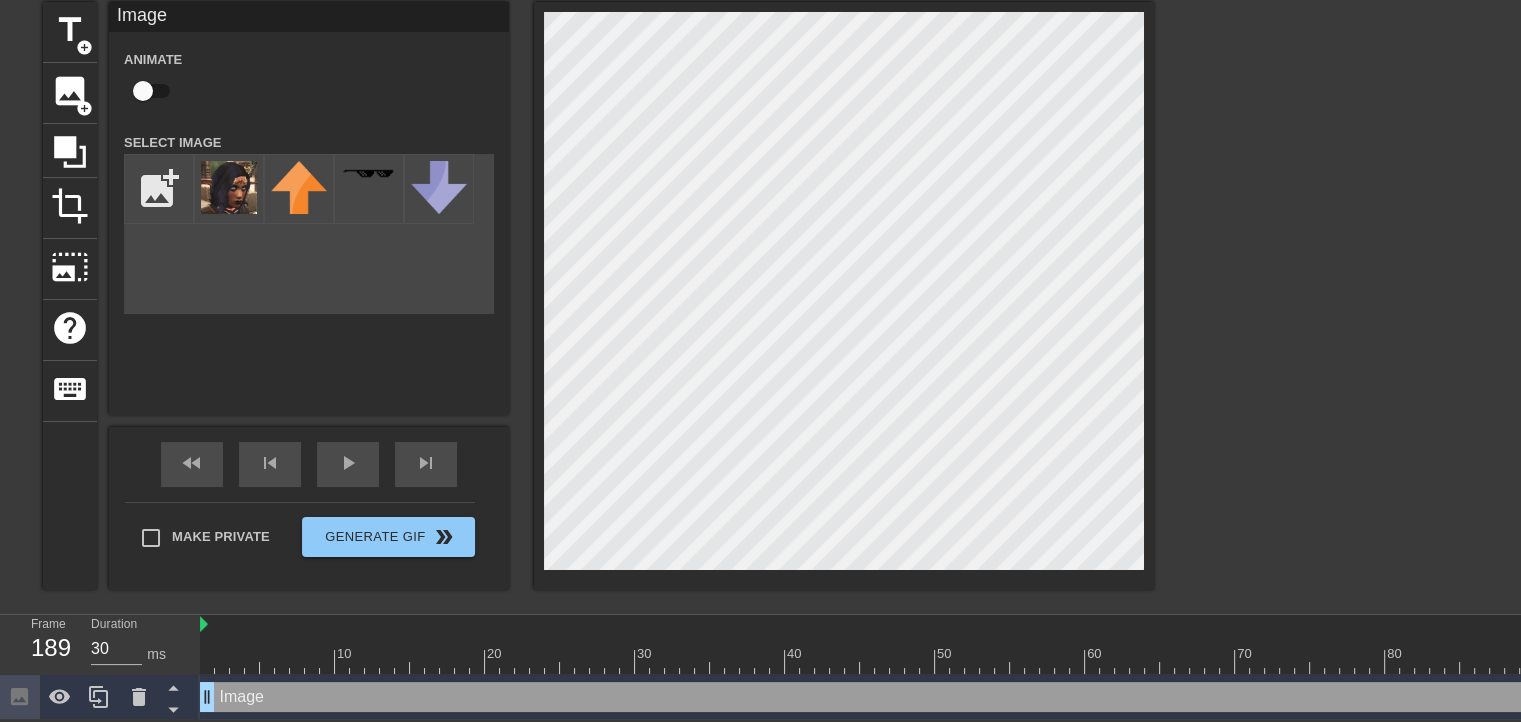 click at bounding box center [844, 296] 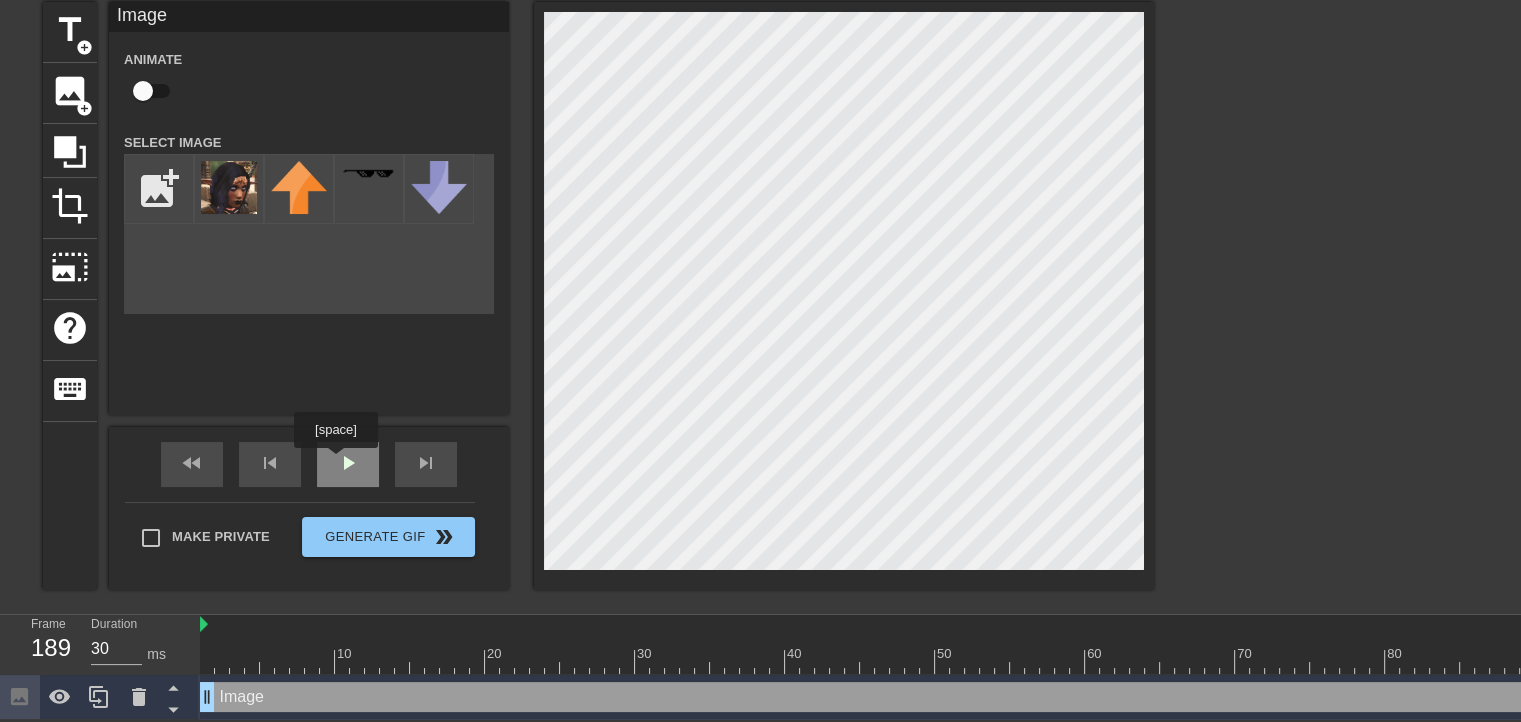 click on "play_arrow" at bounding box center (348, 463) 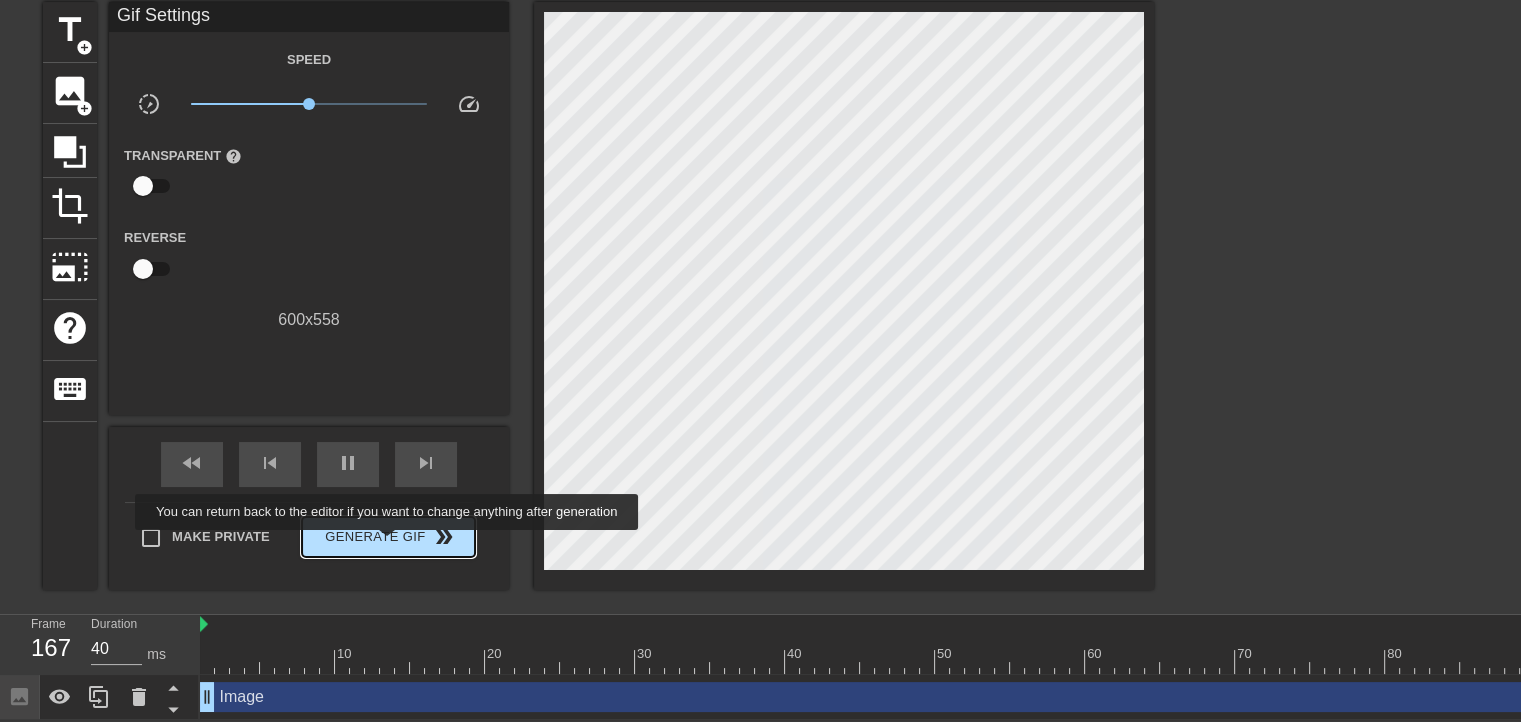 type on "30" 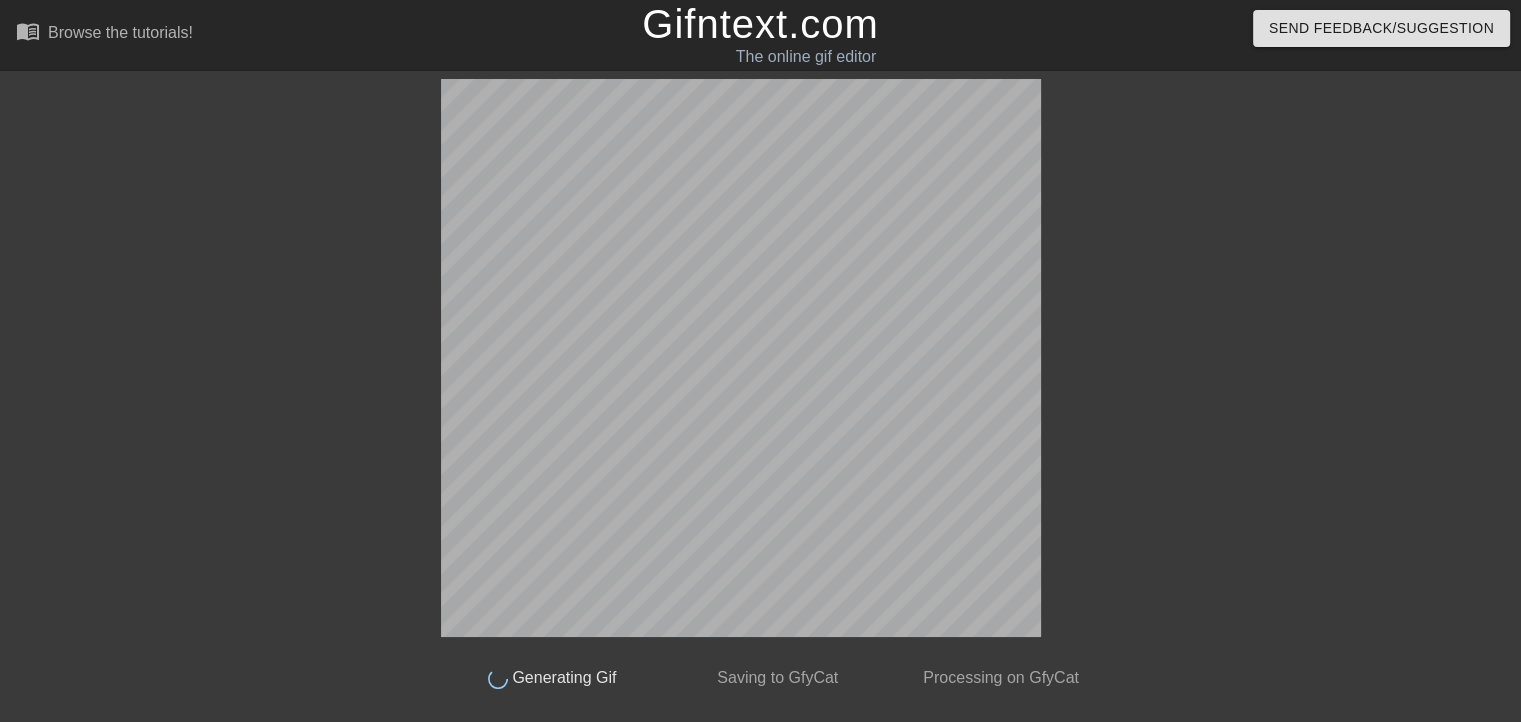 scroll, scrollTop: 0, scrollLeft: 0, axis: both 